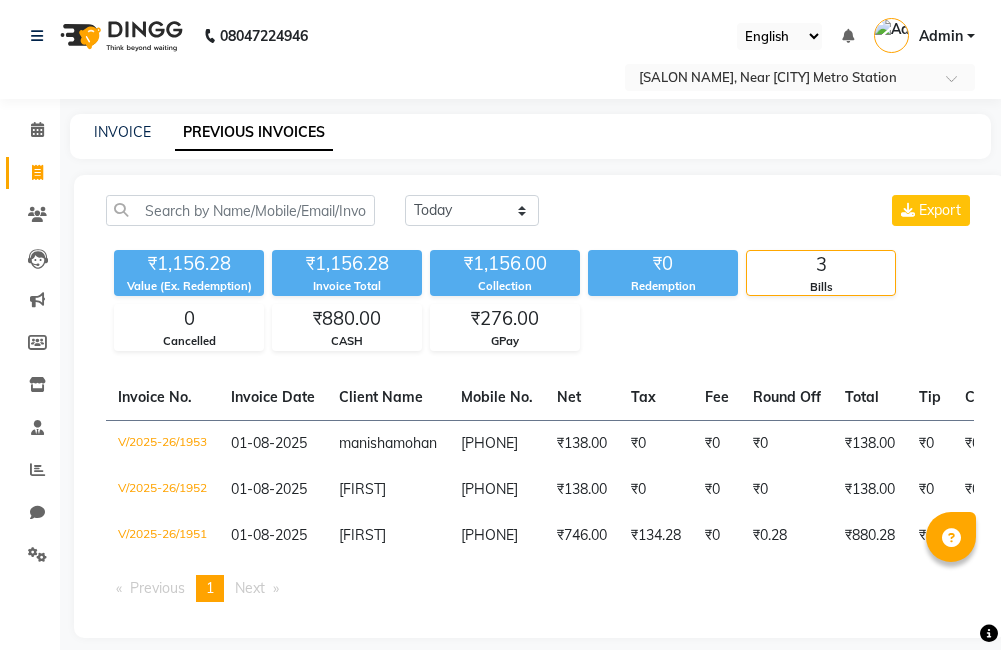 scroll, scrollTop: 0, scrollLeft: 0, axis: both 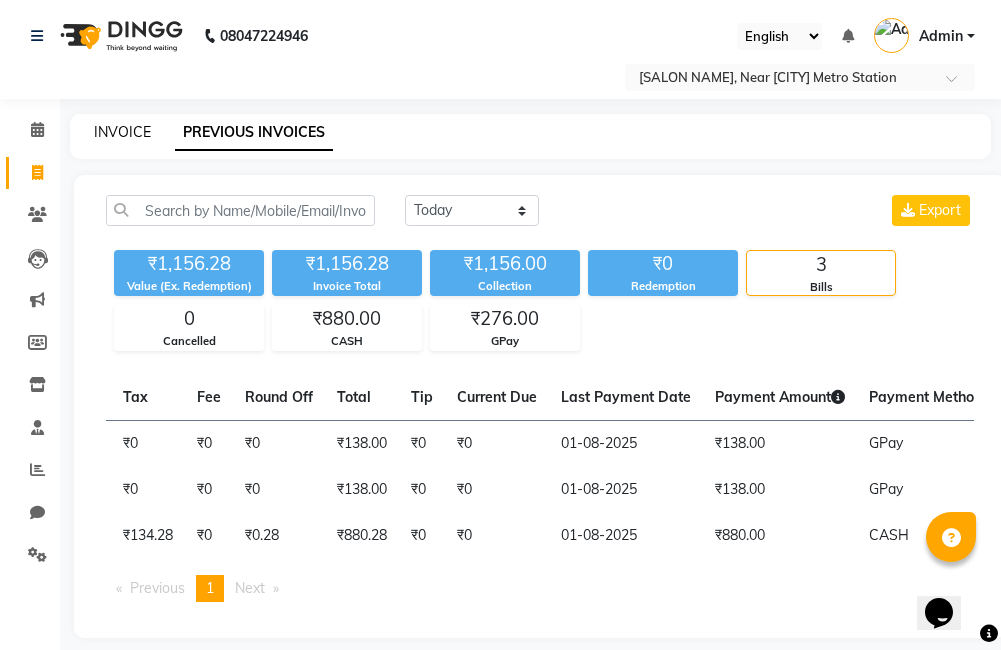 click on "INVOICE" 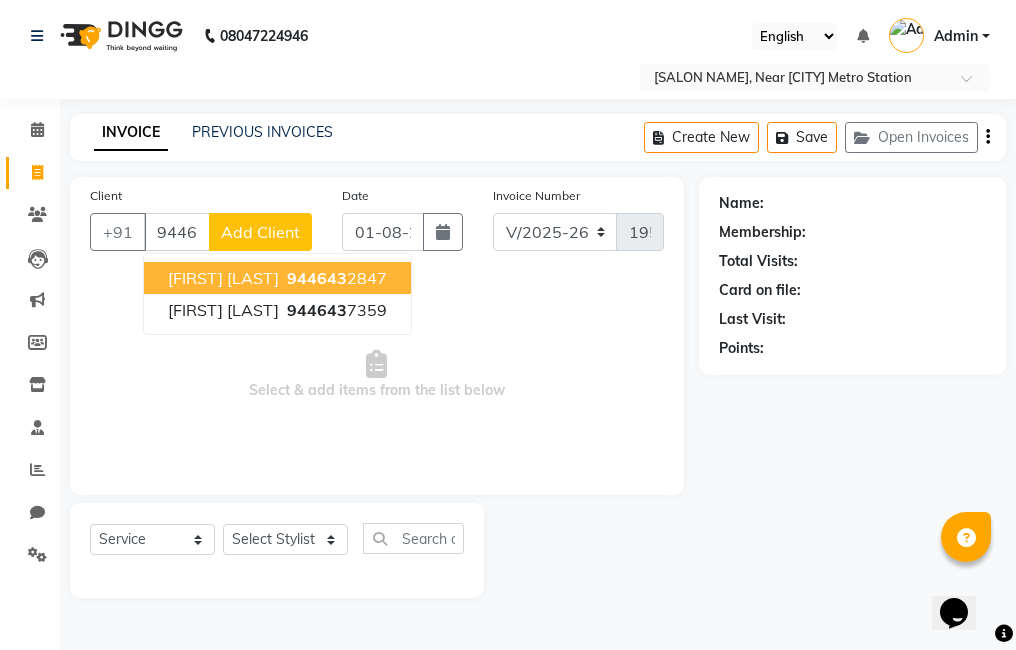 click on "[FIRST] [LAST]" at bounding box center (223, 278) 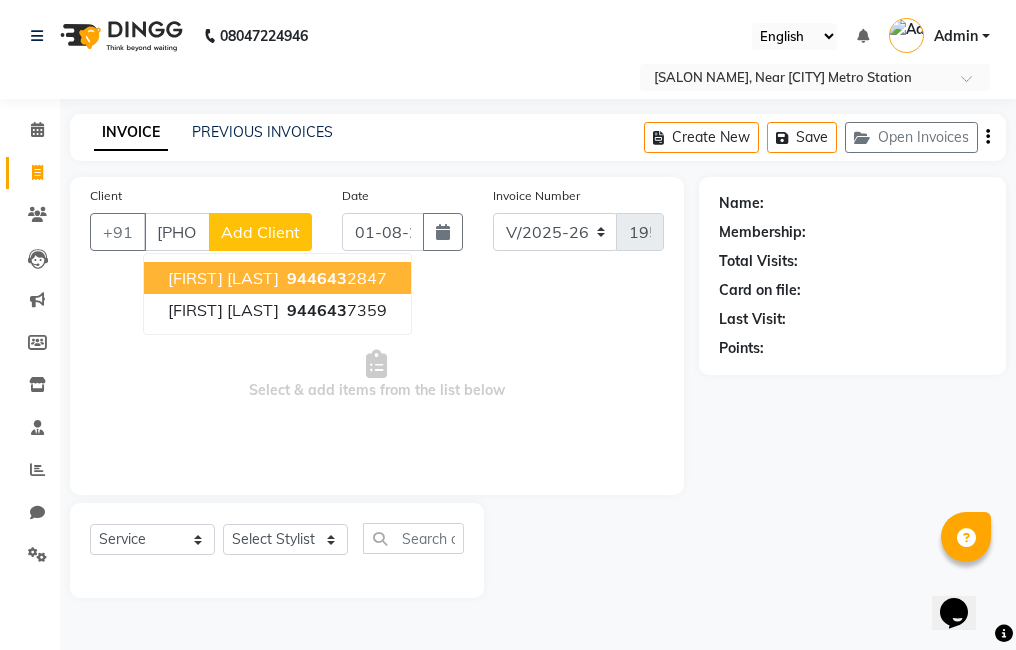 type on "[PHONE]" 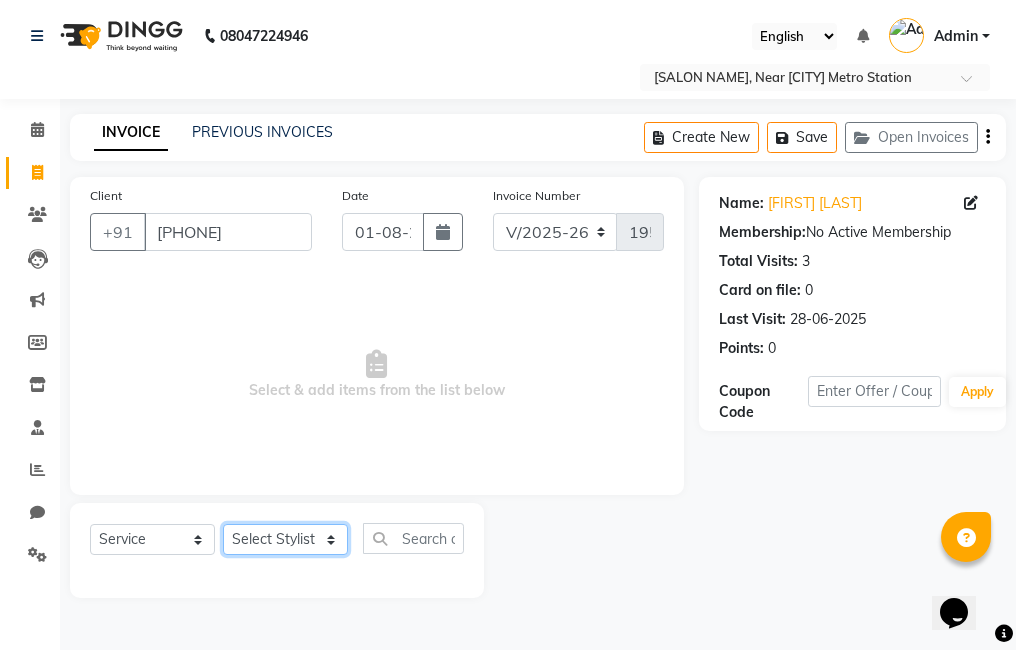 click on "Select Stylist [FIRST] [FIRST] [FIRST] [FIRST] [FIRST] [FIRST] [FIRST] [FIRST] [FIRST] [FIRST]" 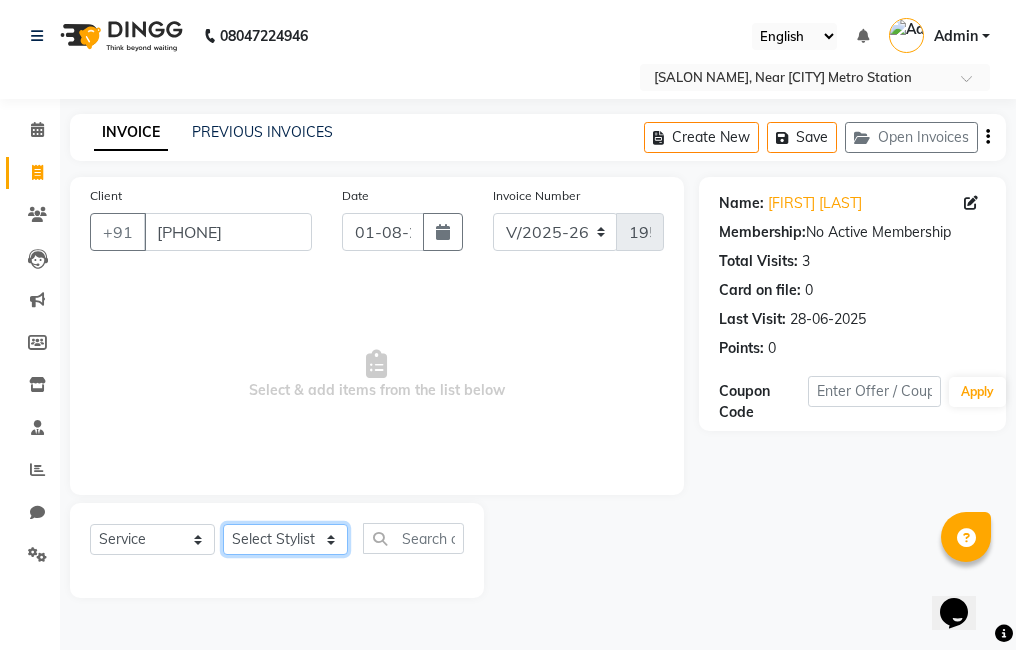 select on "79935" 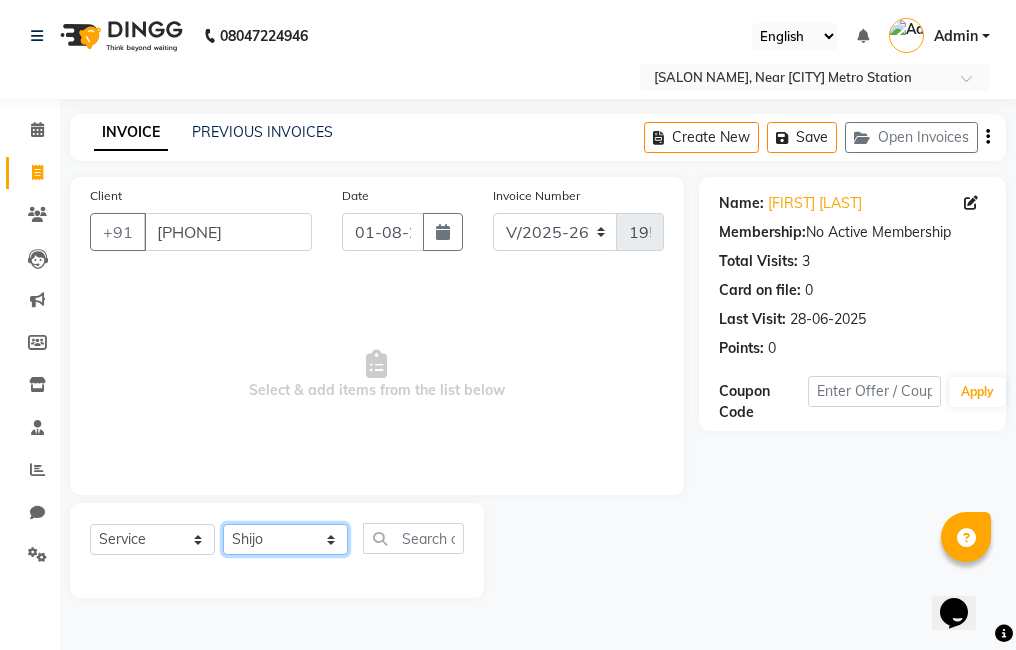 click on "Select Stylist [FIRST] [FIRST] [FIRST] [FIRST] [FIRST] [FIRST] [FIRST] [FIRST] [FIRST] [FIRST]" 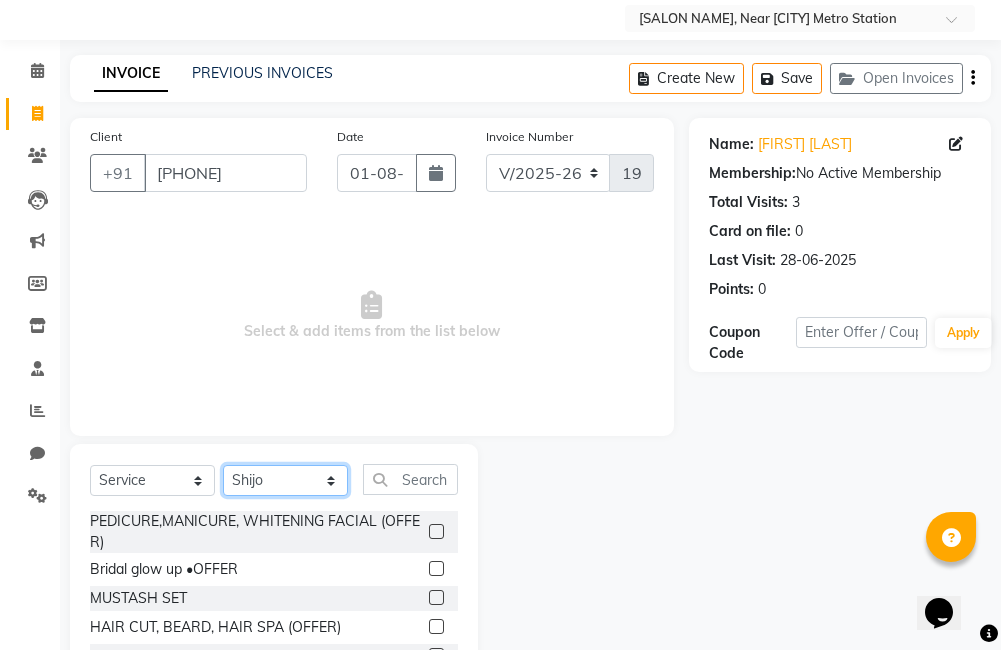 scroll, scrollTop: 178, scrollLeft: 0, axis: vertical 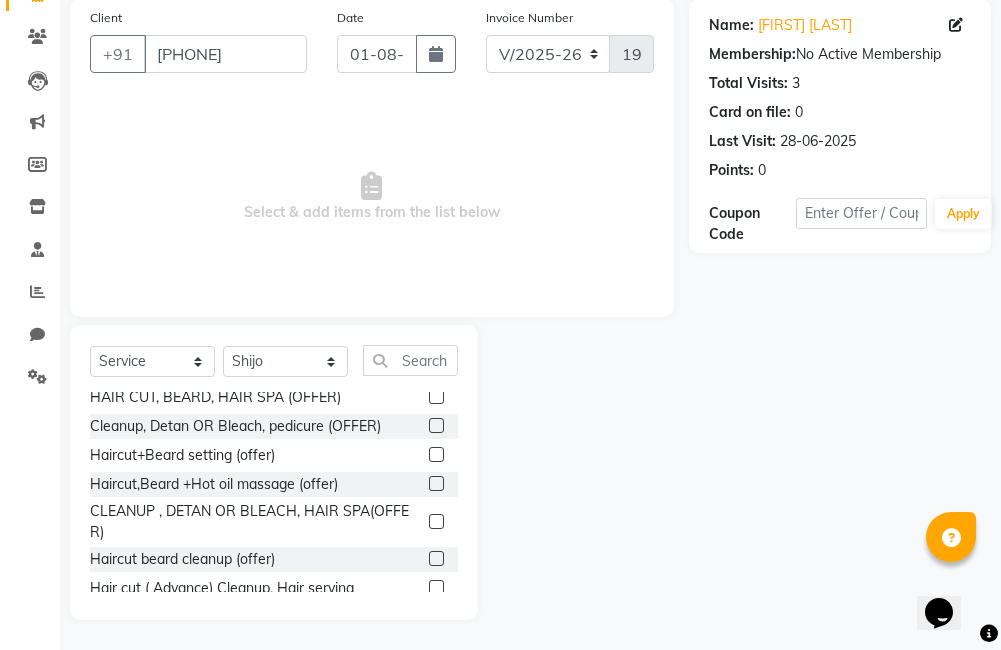 click 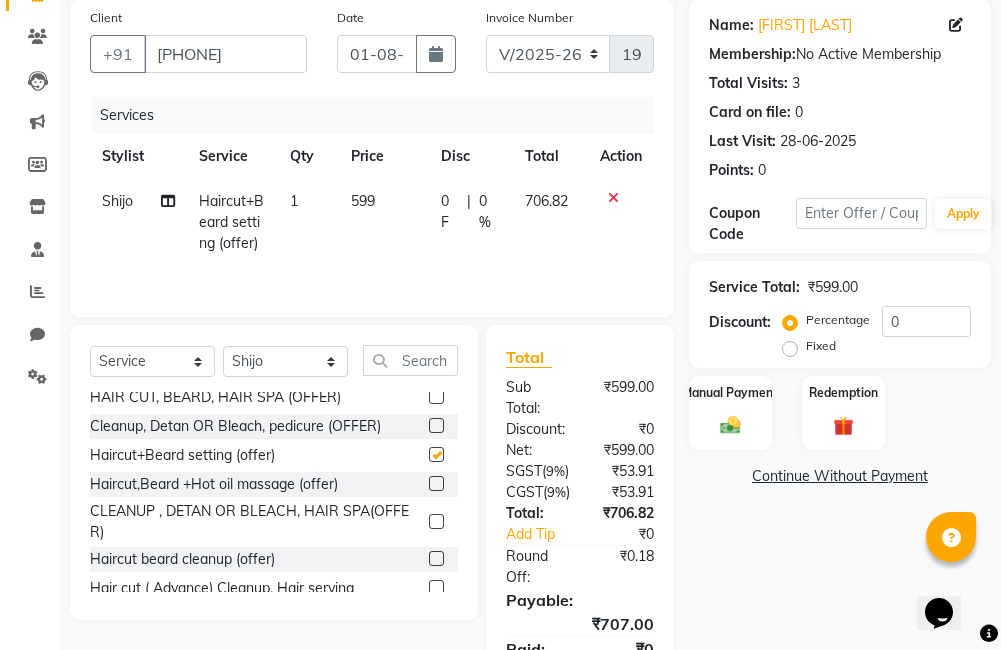 checkbox on "false" 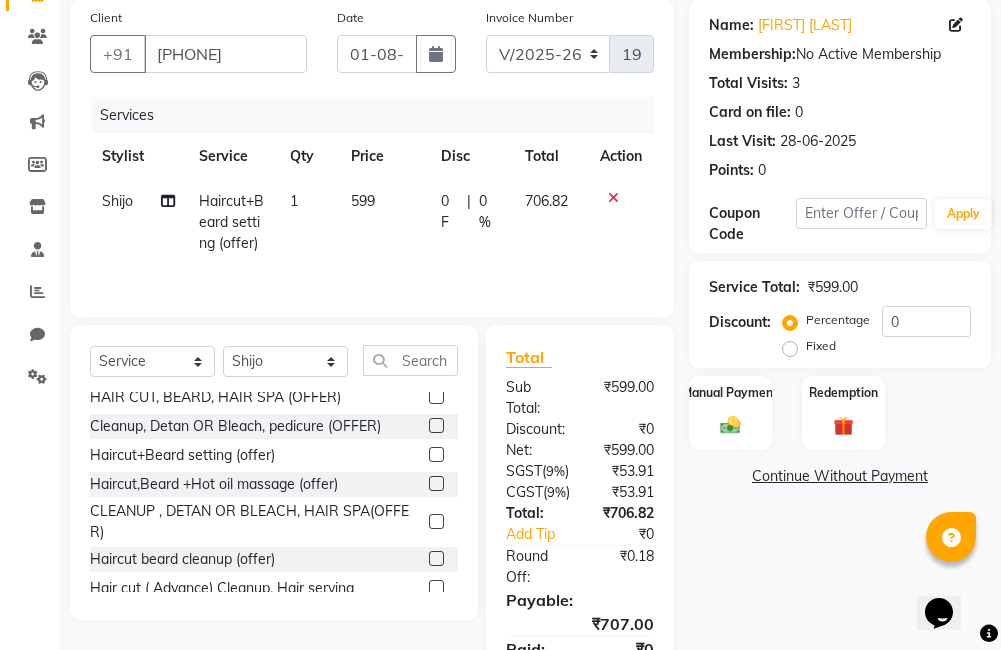 scroll, scrollTop: 0, scrollLeft: 0, axis: both 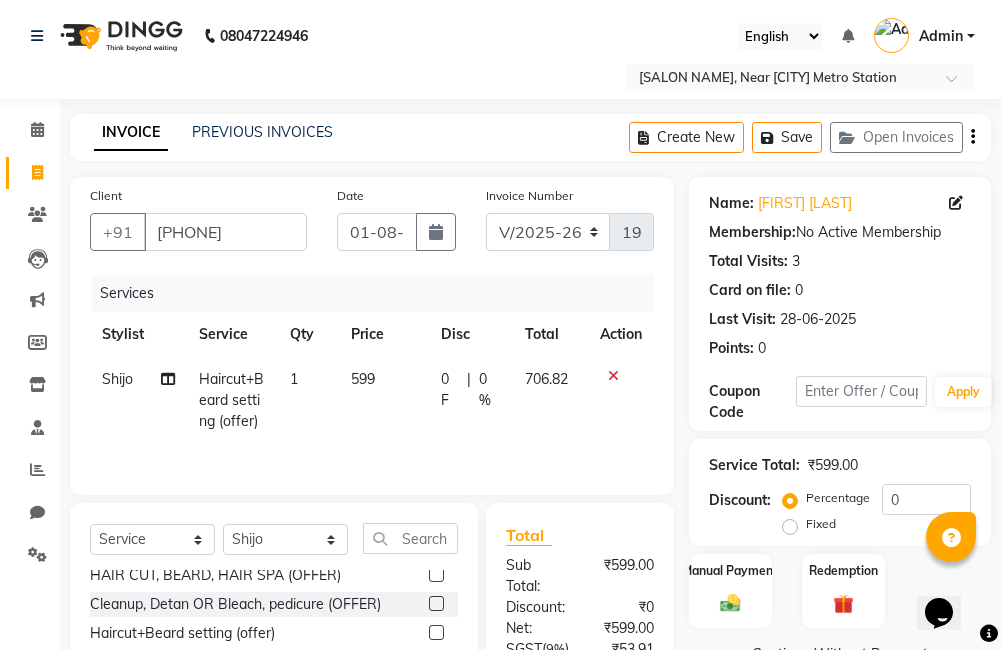 click 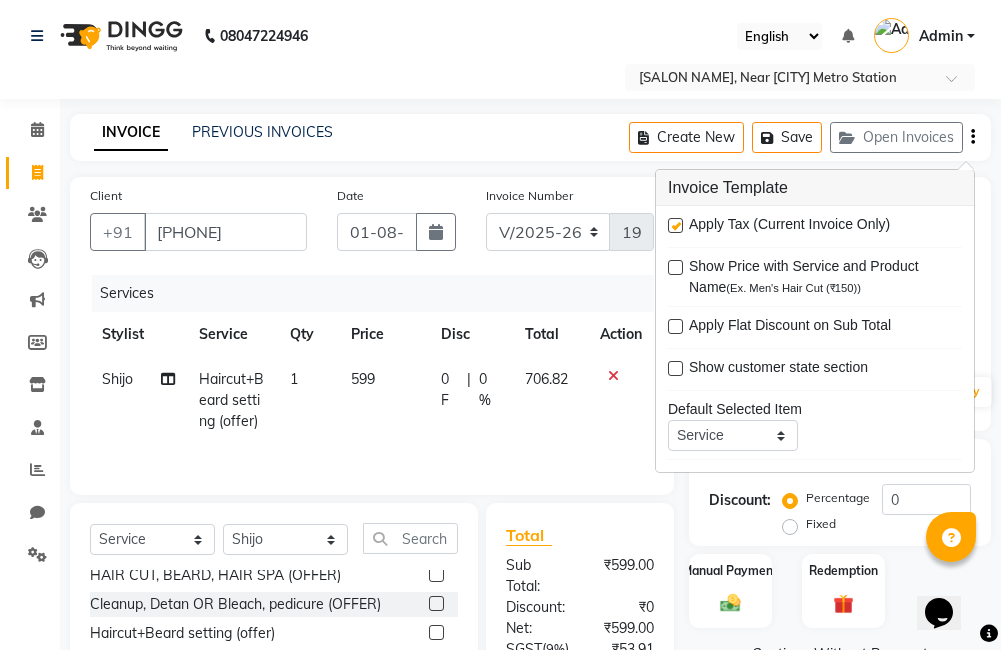 click at bounding box center (675, 225) 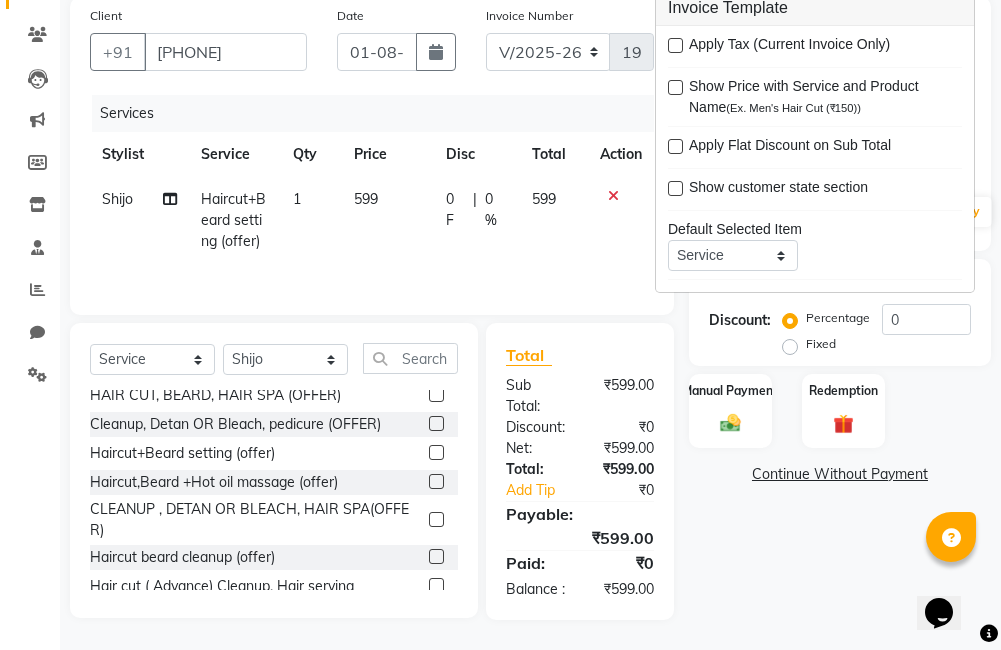scroll, scrollTop: 201, scrollLeft: 0, axis: vertical 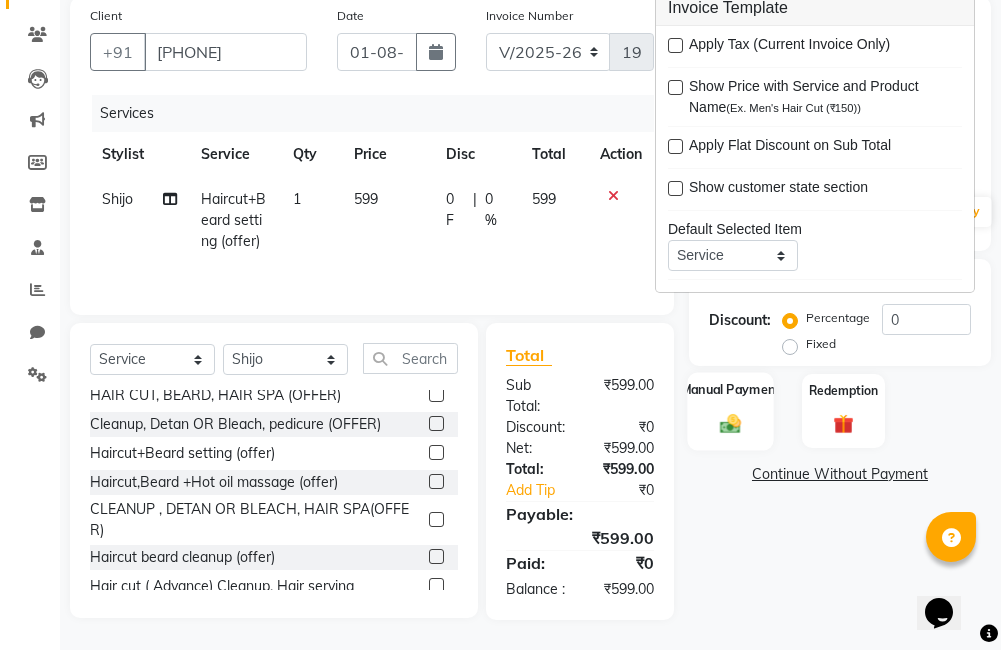 click 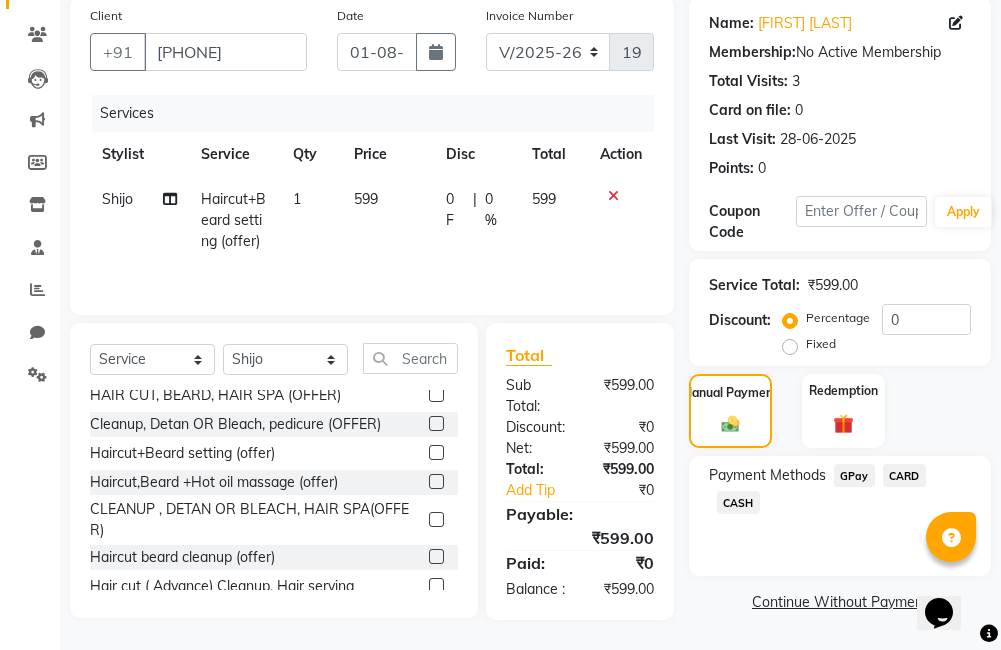 click on "CASH" 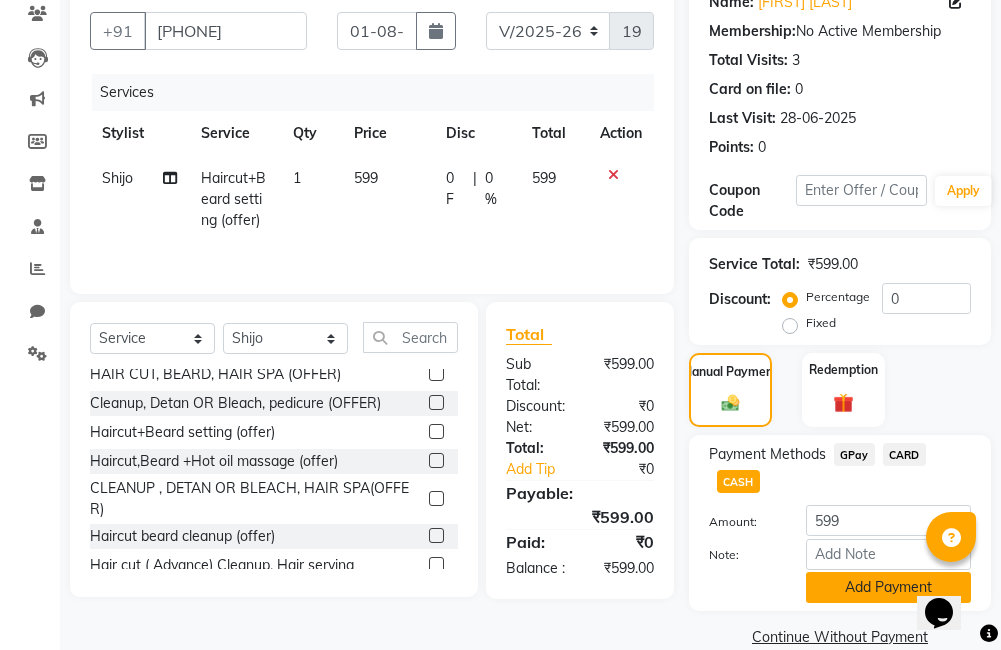 click on "Add Payment" 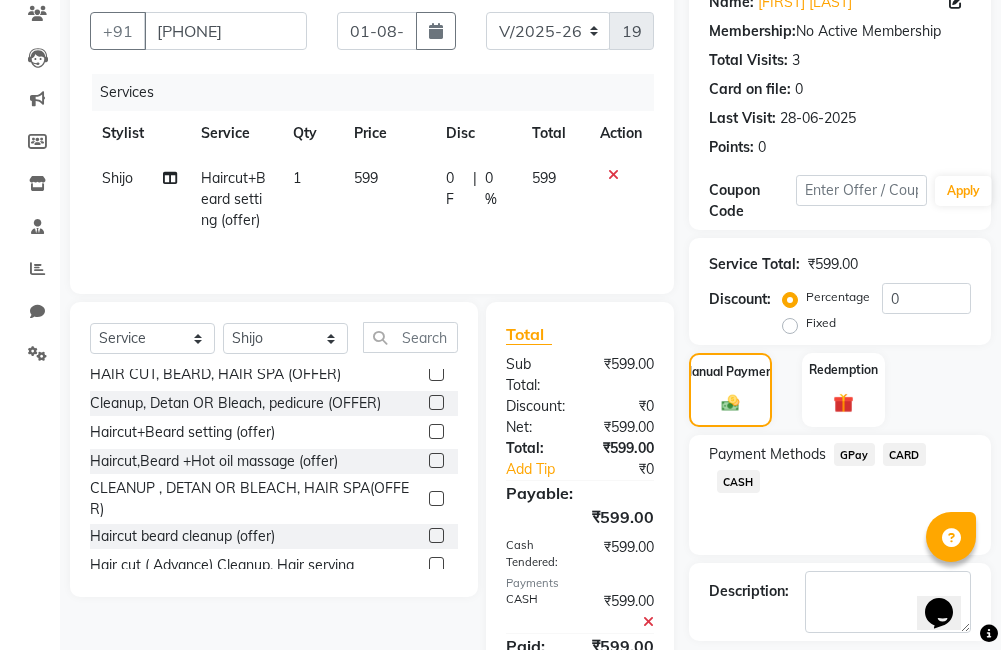scroll, scrollTop: 305, scrollLeft: 0, axis: vertical 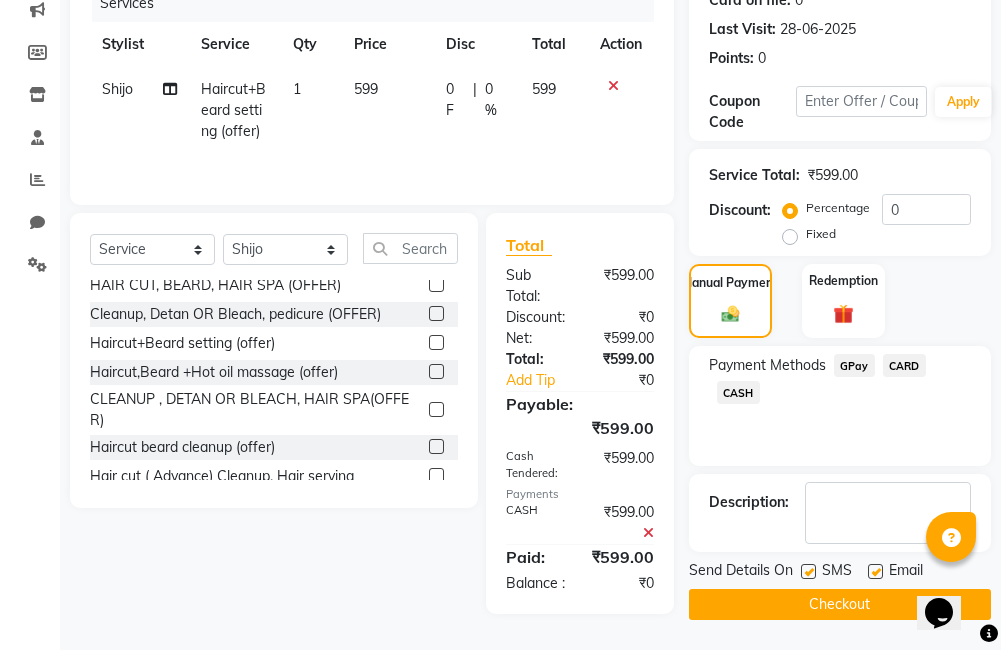 click on "Checkout" 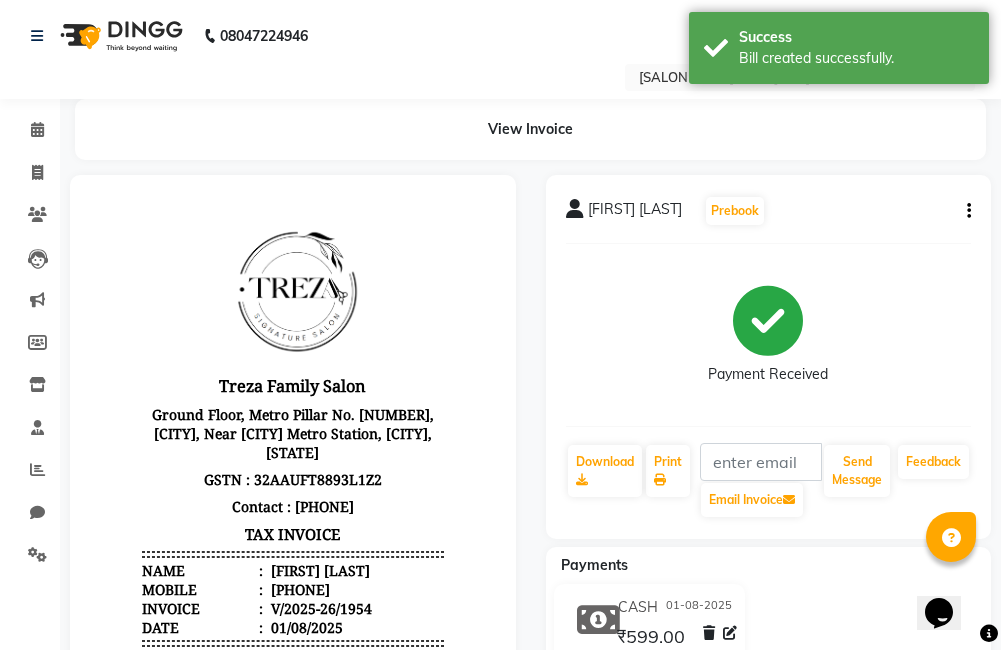 scroll, scrollTop: 0, scrollLeft: 0, axis: both 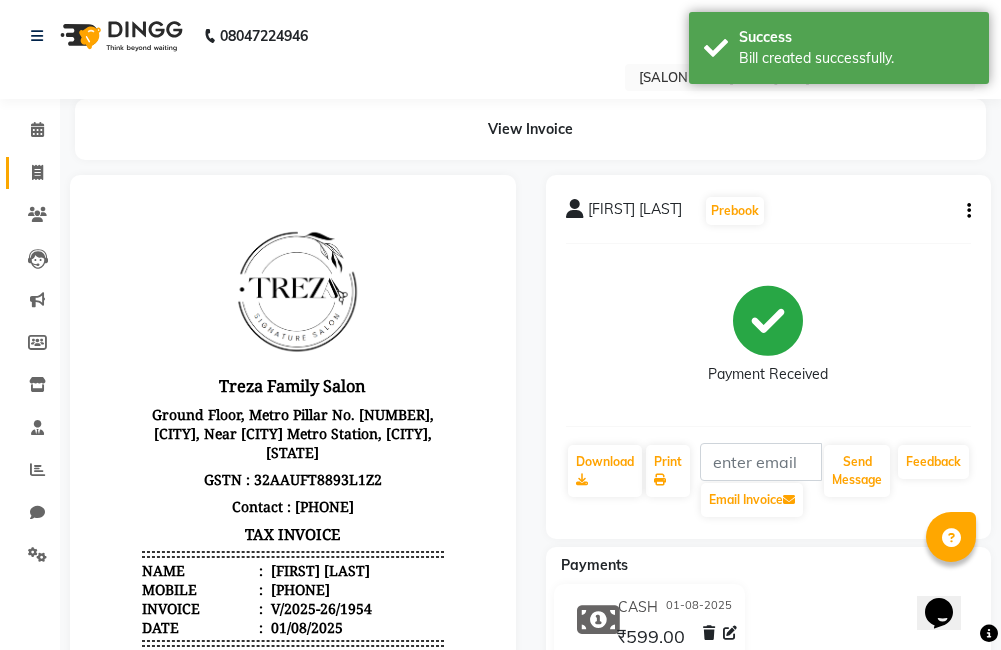 click 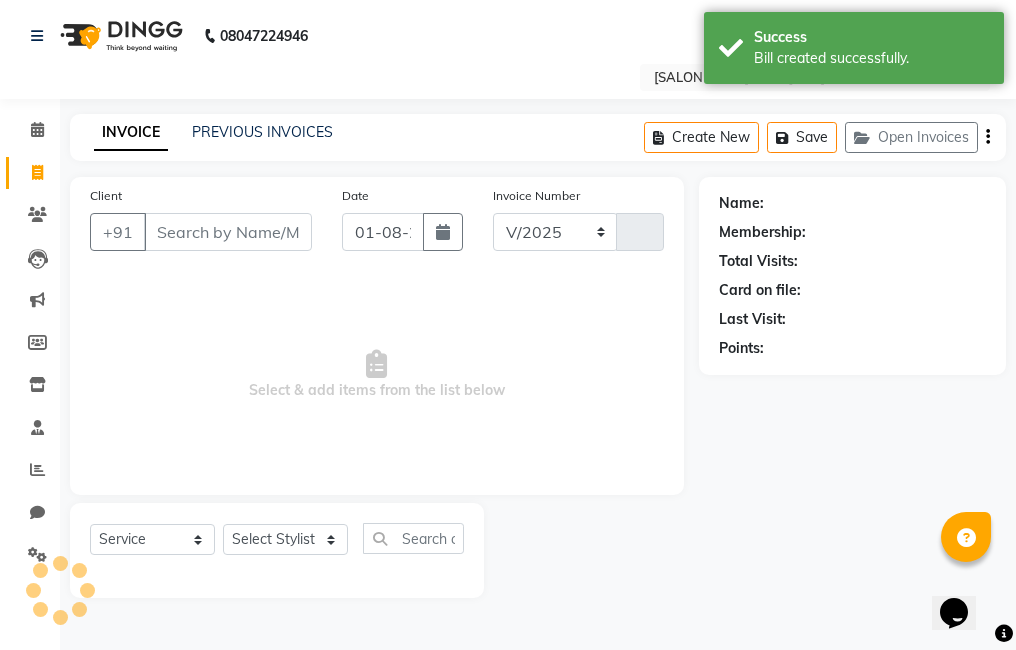 select on "7633" 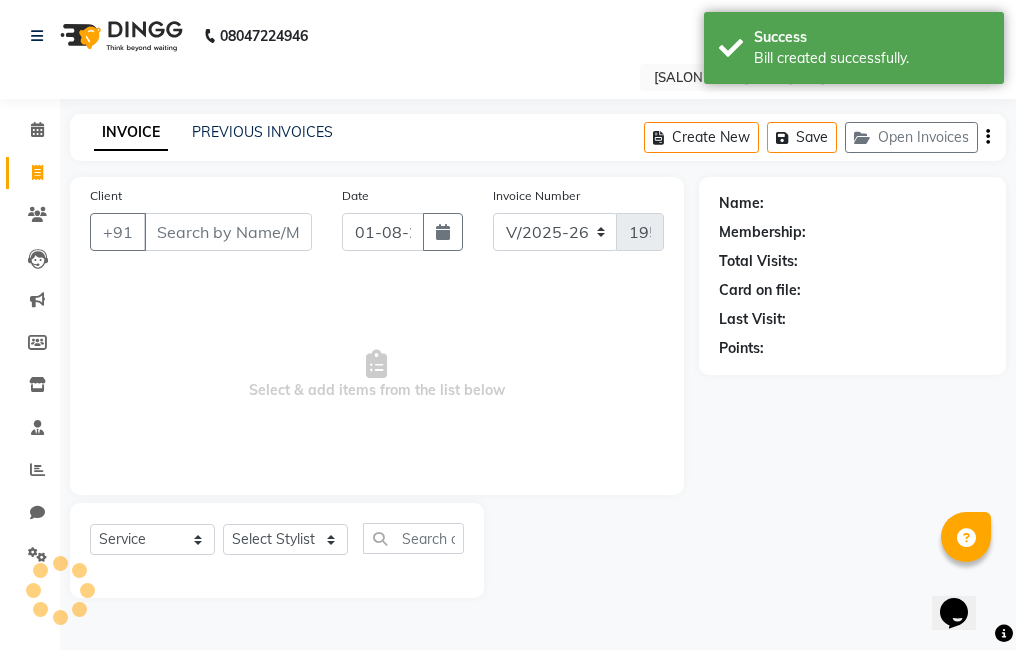 click on "Client" at bounding box center [228, 232] 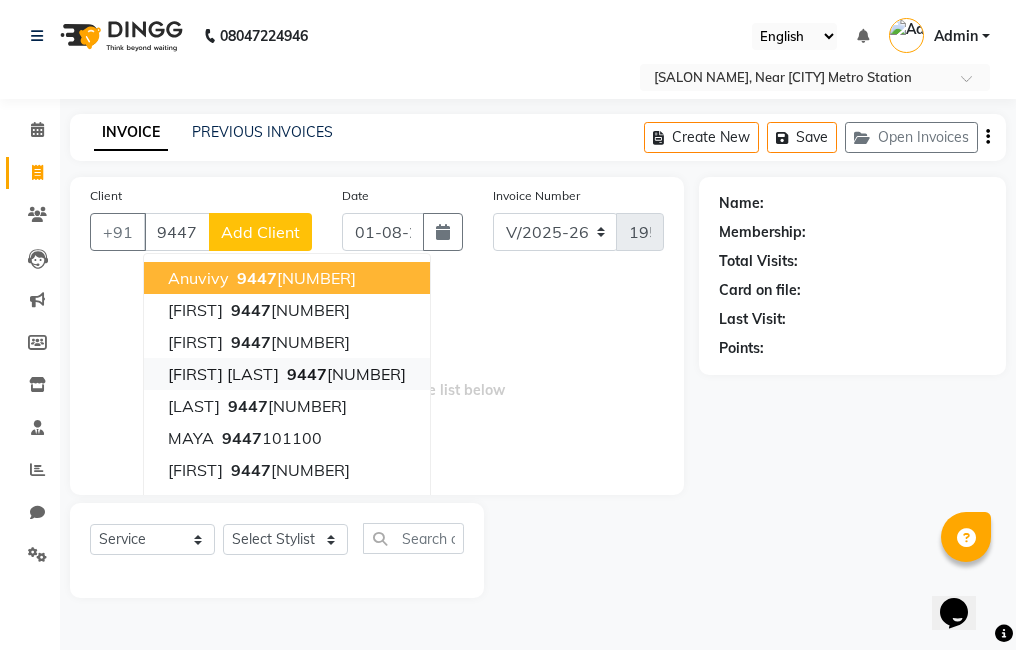 click on "[PHONE]" at bounding box center [344, 374] 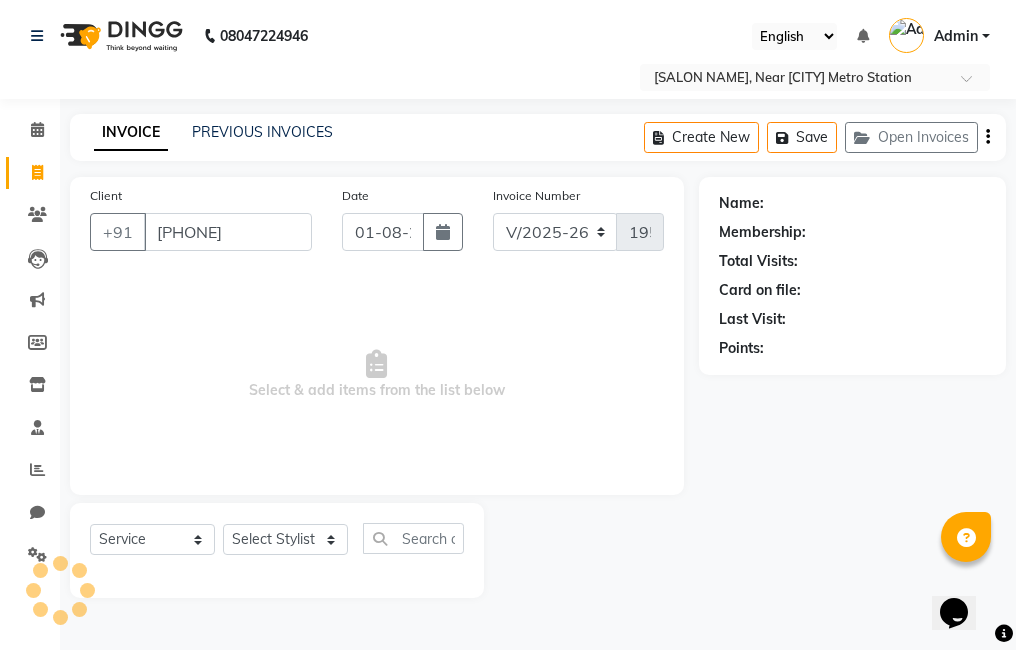 type on "[PHONE]" 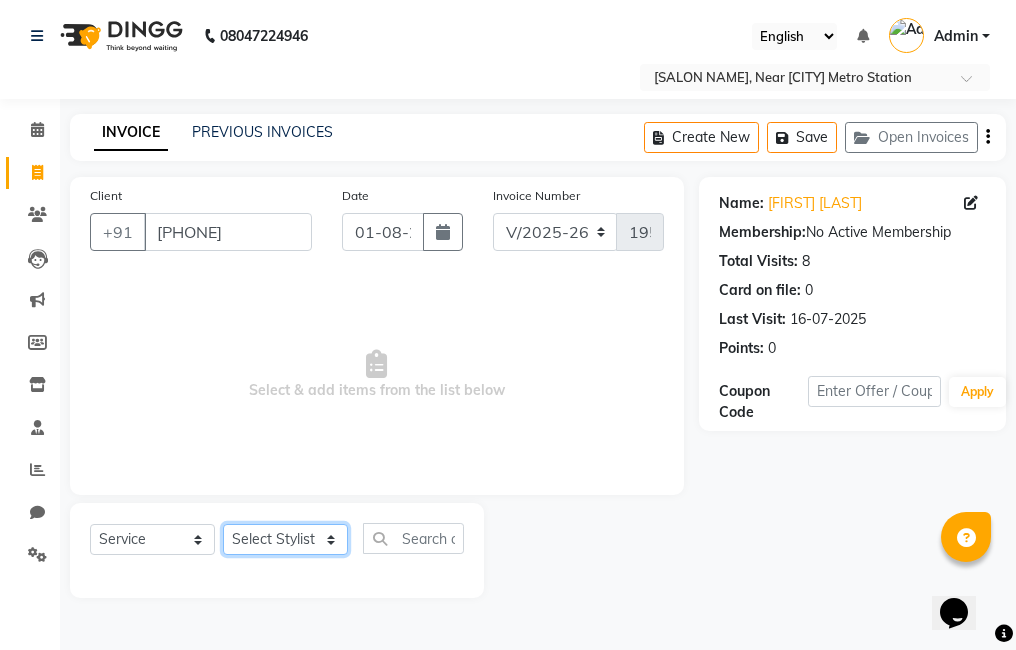 click on "Select Stylist [FIRST] [FIRST] [FIRST] [FIRST] [FIRST] [FIRST] [FIRST] [FIRST] [FIRST] [FIRST]" 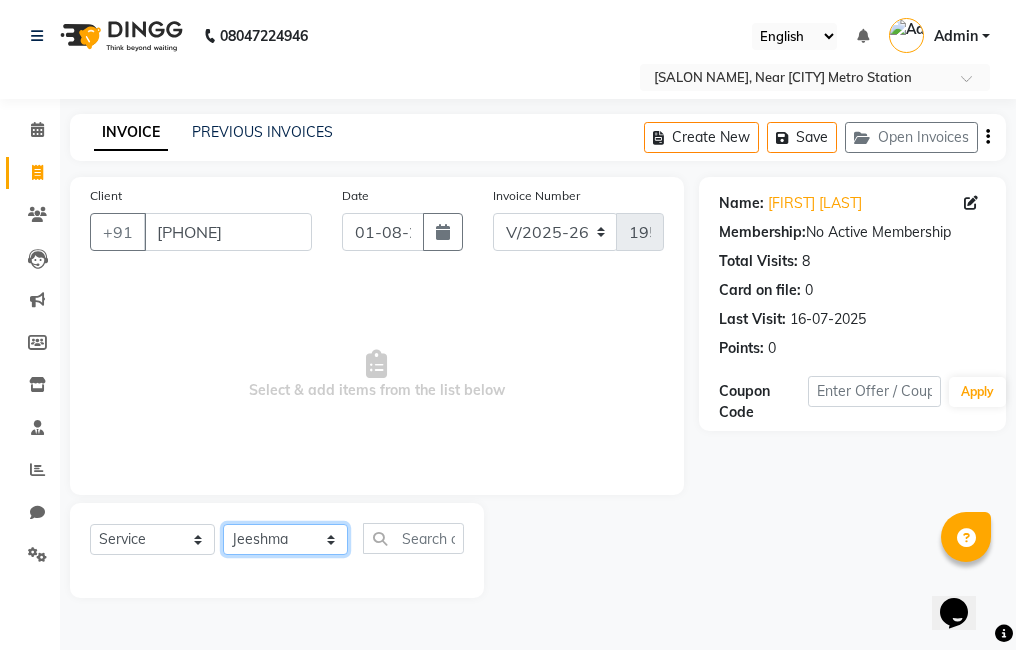 click on "Select Stylist [FIRST] [FIRST] [FIRST] [FIRST] [FIRST] [FIRST] [FIRST] [FIRST] [FIRST] [FIRST]" 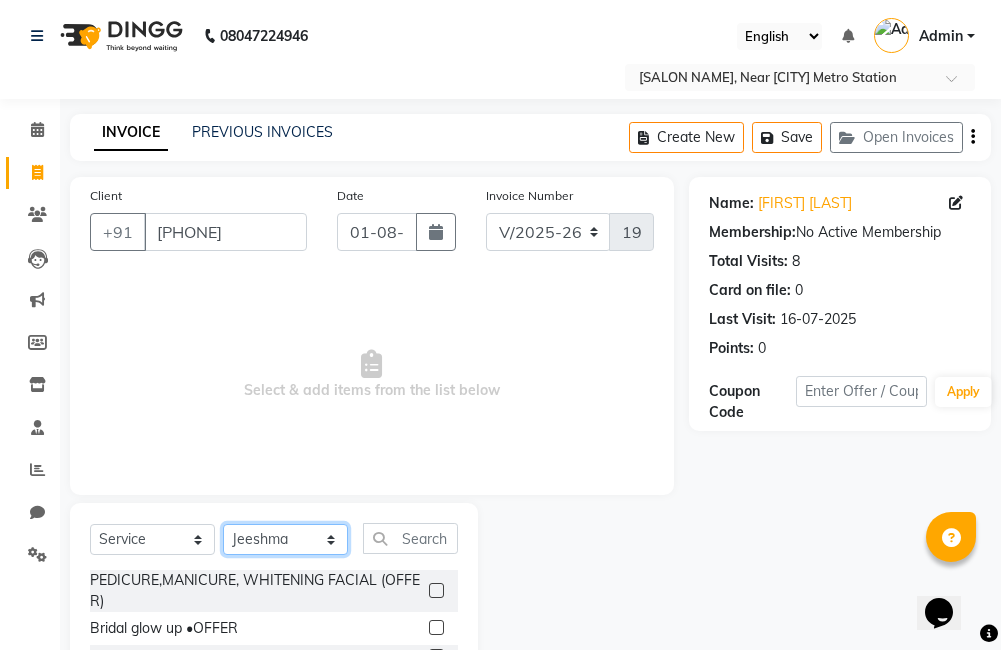 click on "Select Stylist [FIRST] [FIRST] [FIRST] [FIRST] [FIRST] [FIRST] [FIRST] [FIRST] [FIRST] [FIRST]" 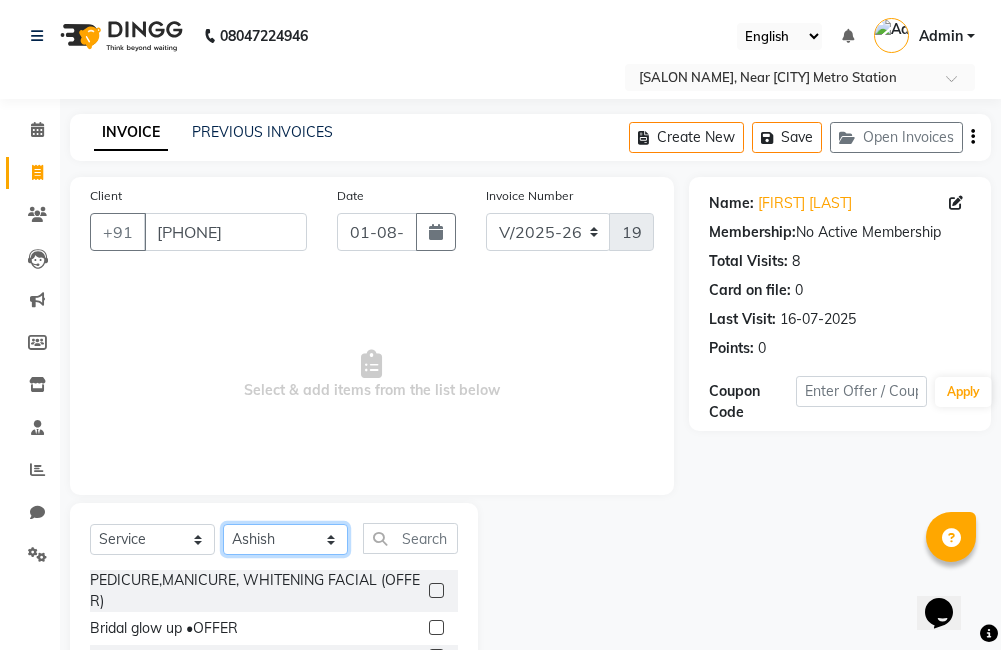 click on "Select Stylist [FIRST] [FIRST] [FIRST] [FIRST] [FIRST] [FIRST] [FIRST] [FIRST] [FIRST] [FIRST]" 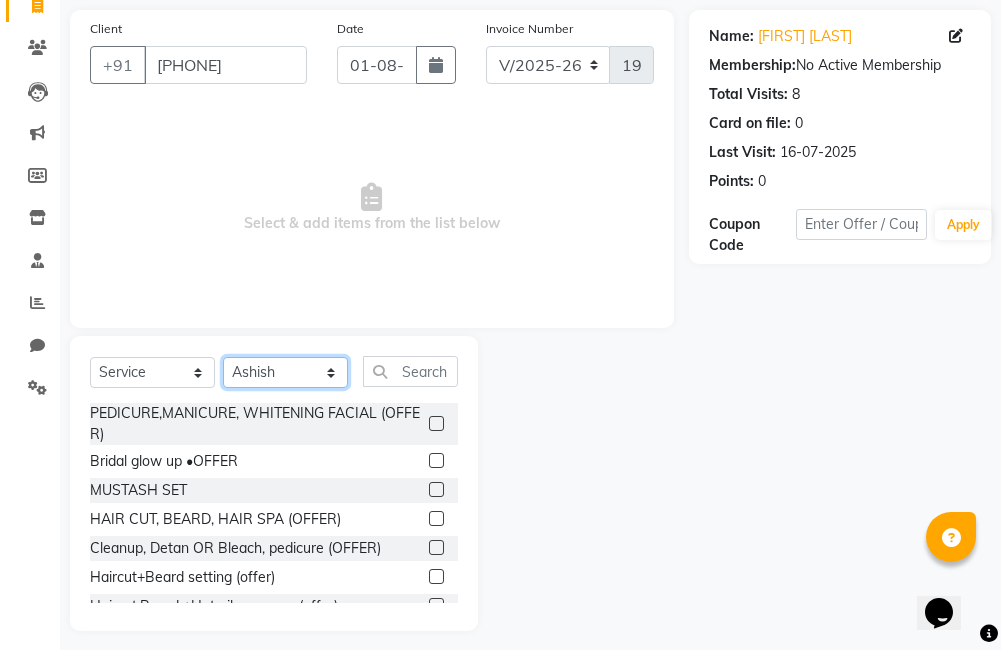 scroll, scrollTop: 178, scrollLeft: 0, axis: vertical 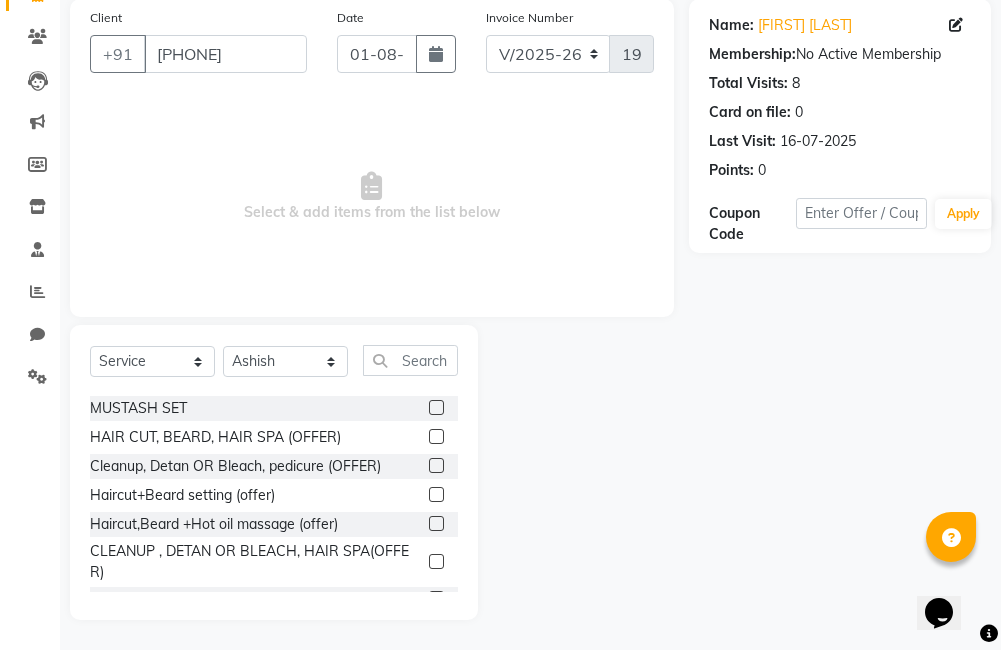 click 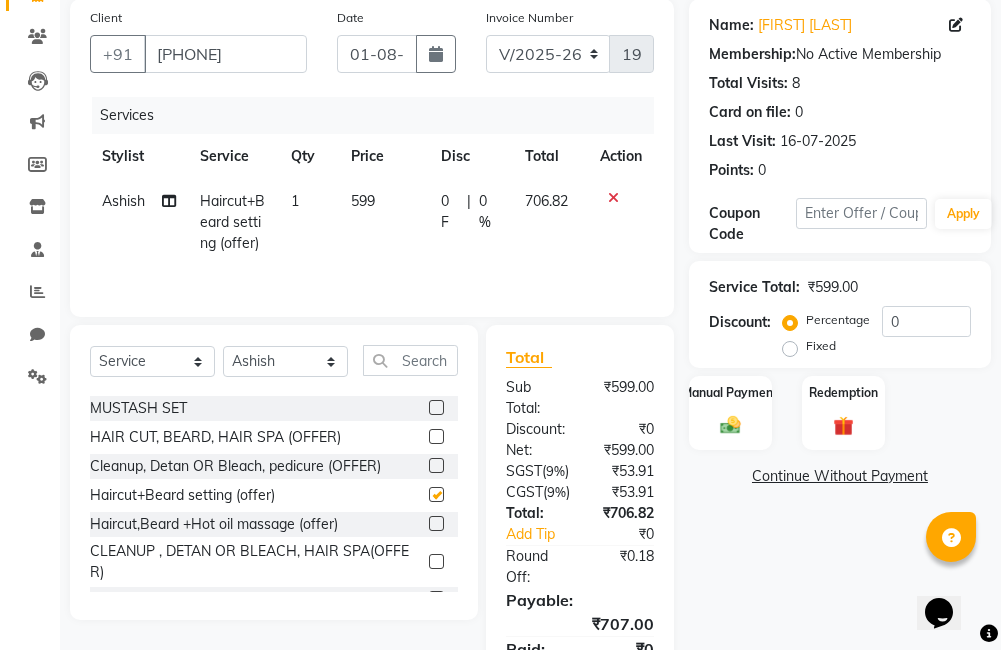 checkbox on "false" 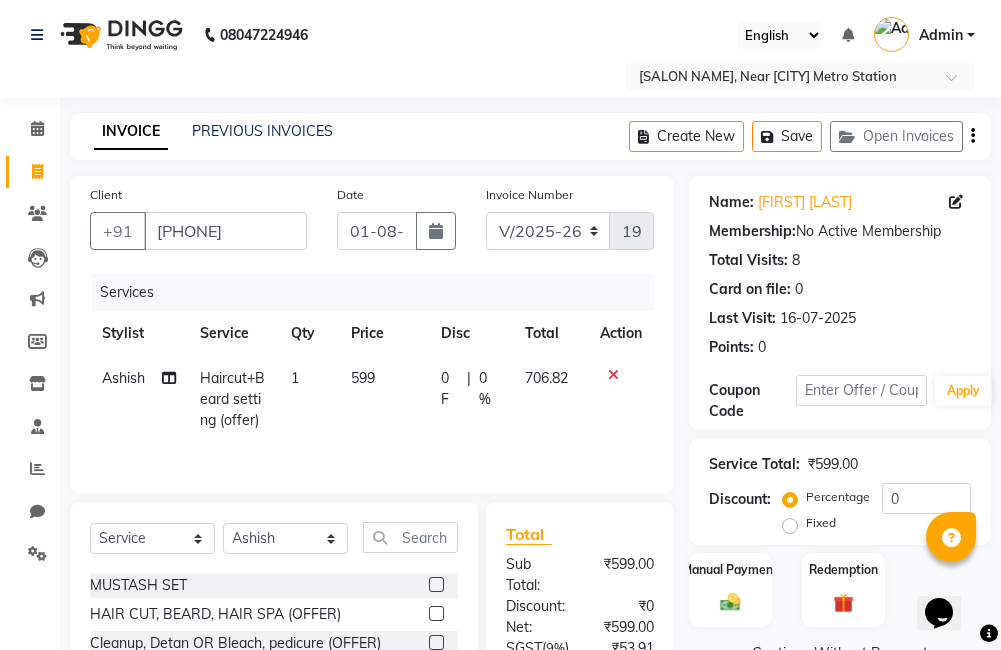 scroll, scrollTop: 0, scrollLeft: 0, axis: both 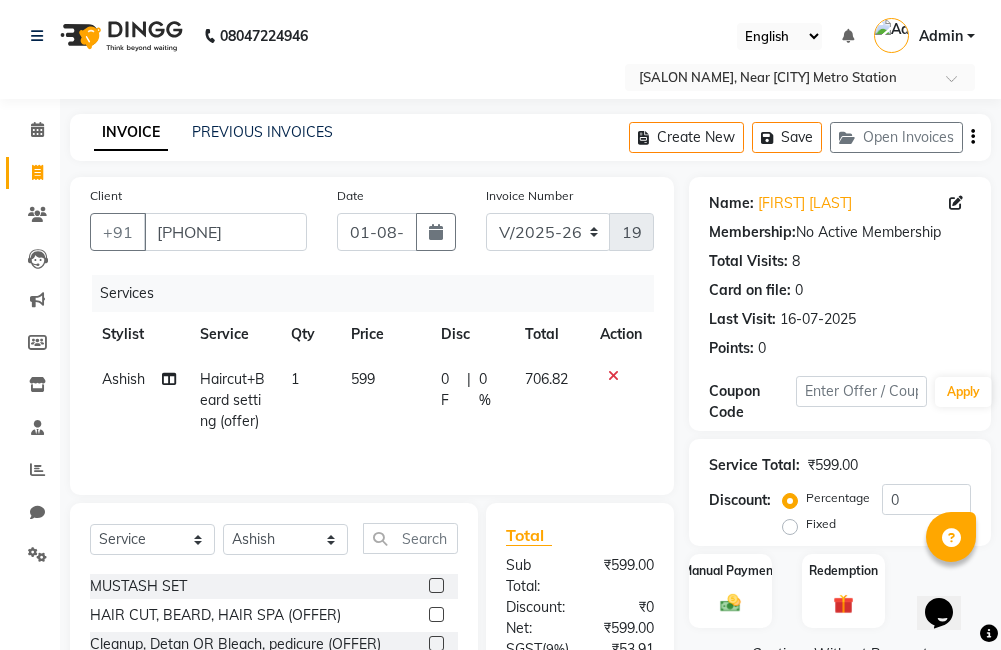 click 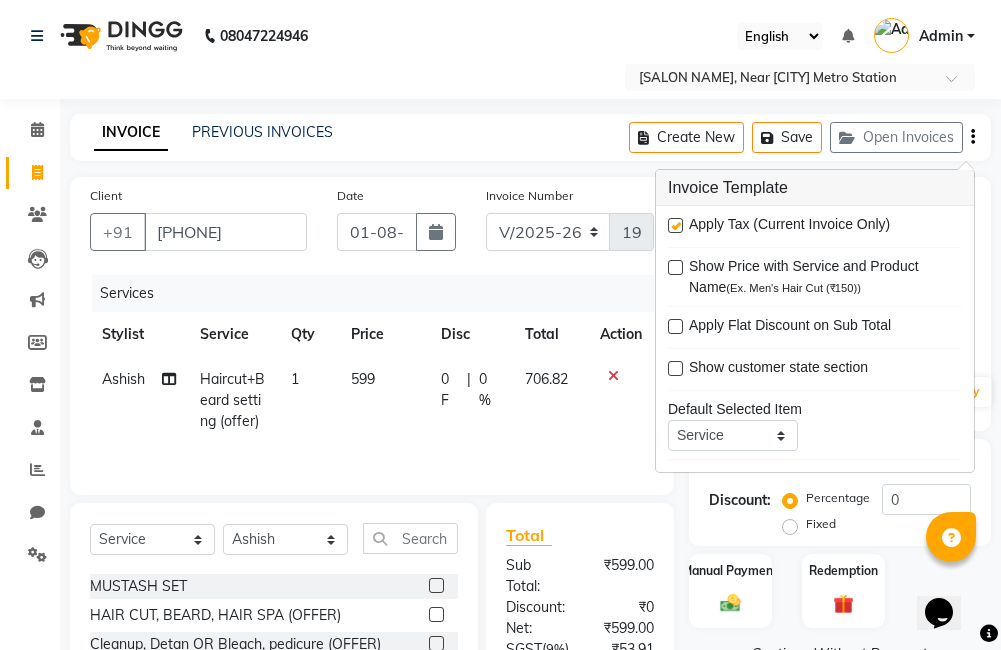 click at bounding box center [675, 225] 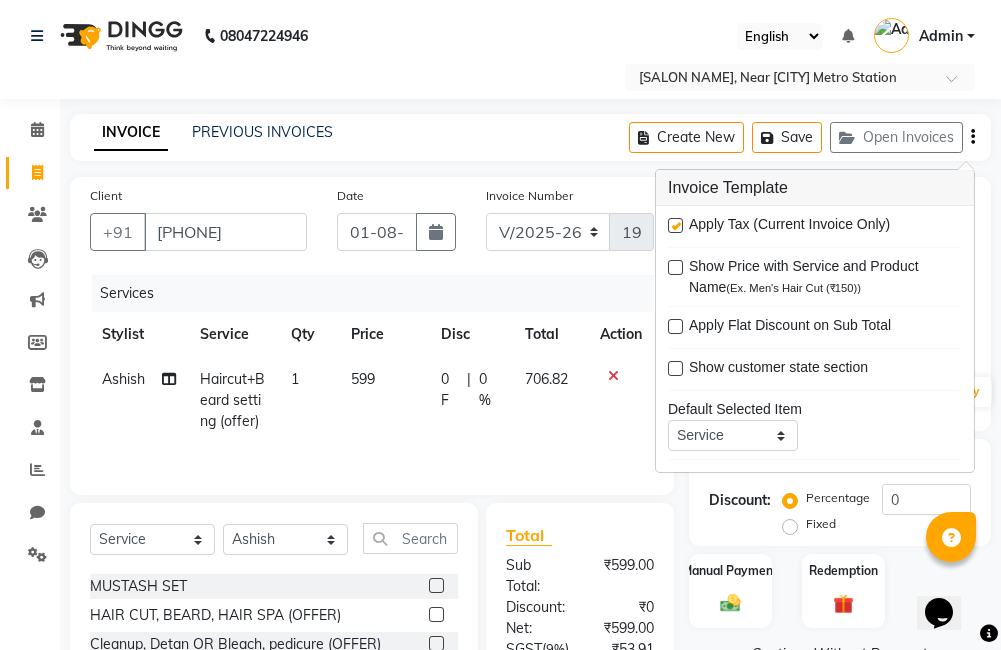 click at bounding box center [674, 226] 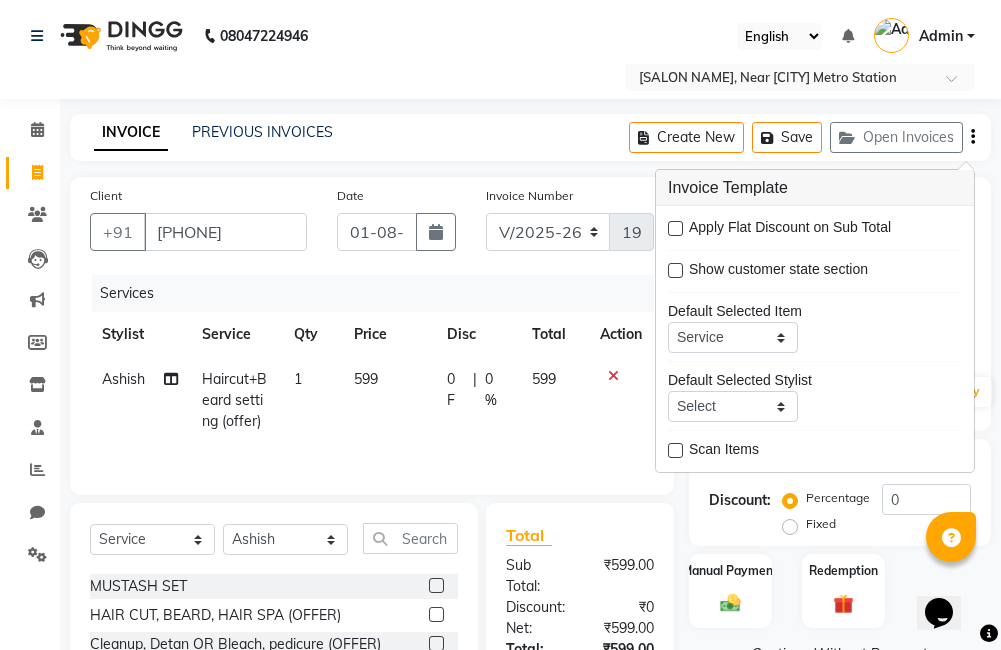 scroll, scrollTop: 96, scrollLeft: 0, axis: vertical 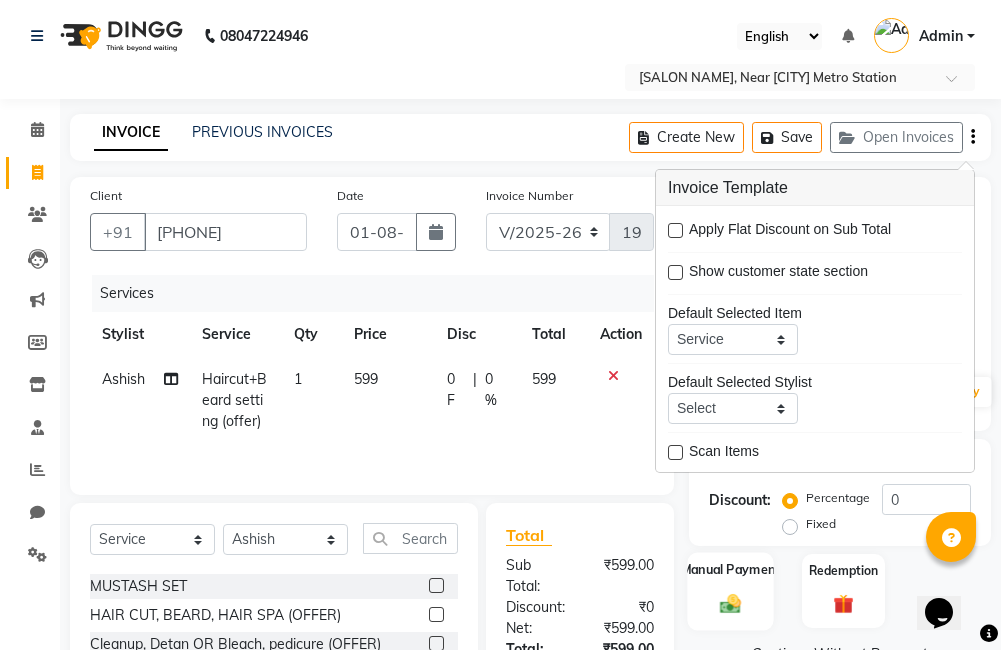 click on "Manual Payment" 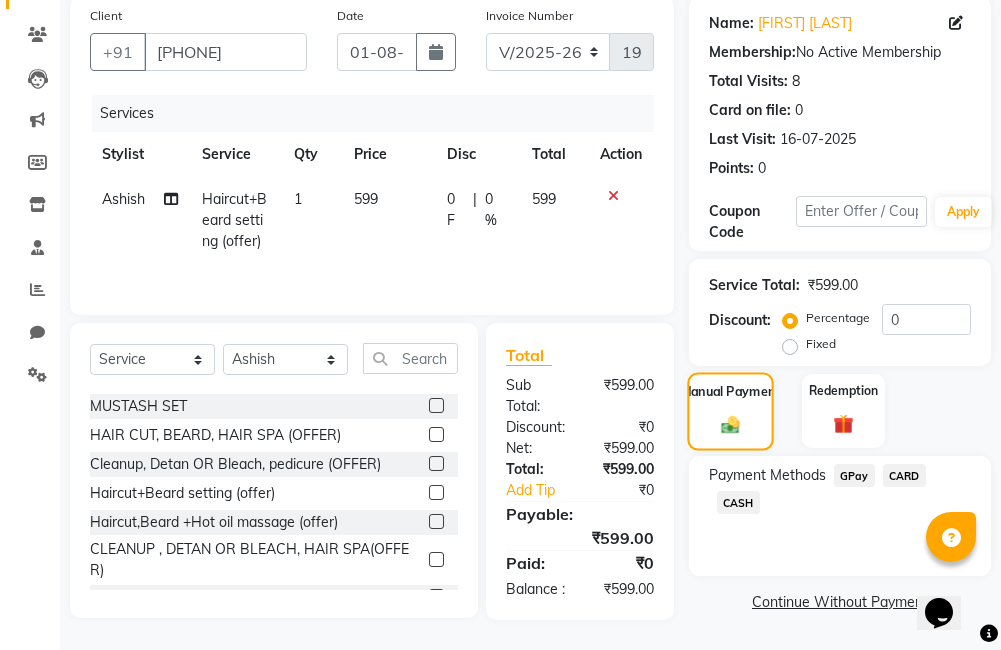 scroll, scrollTop: 201, scrollLeft: 0, axis: vertical 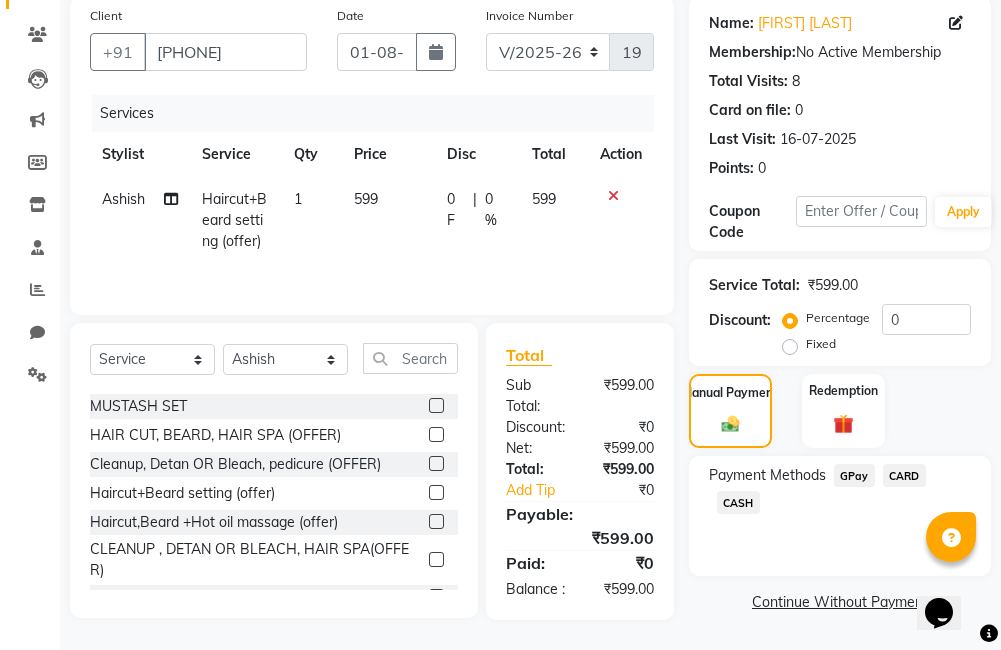 click on "CASH" 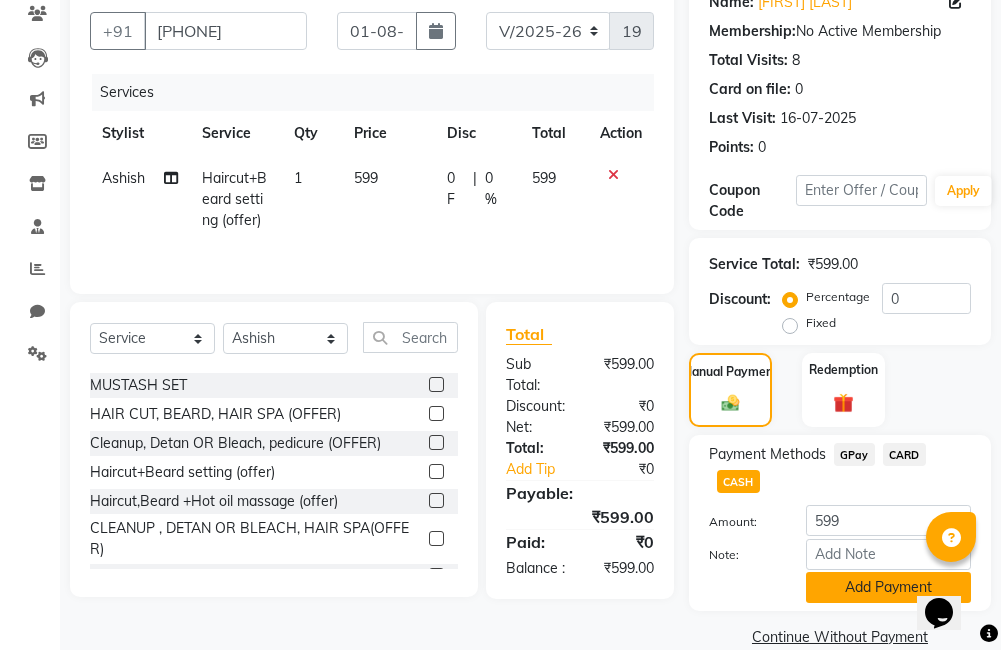 click on "Add Payment" 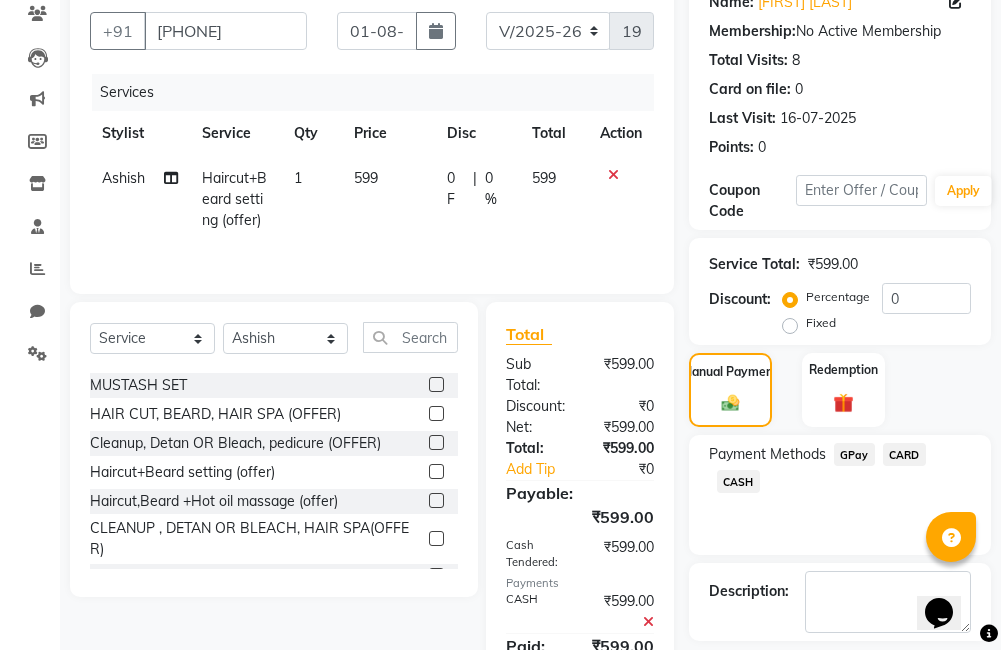 scroll, scrollTop: 305, scrollLeft: 0, axis: vertical 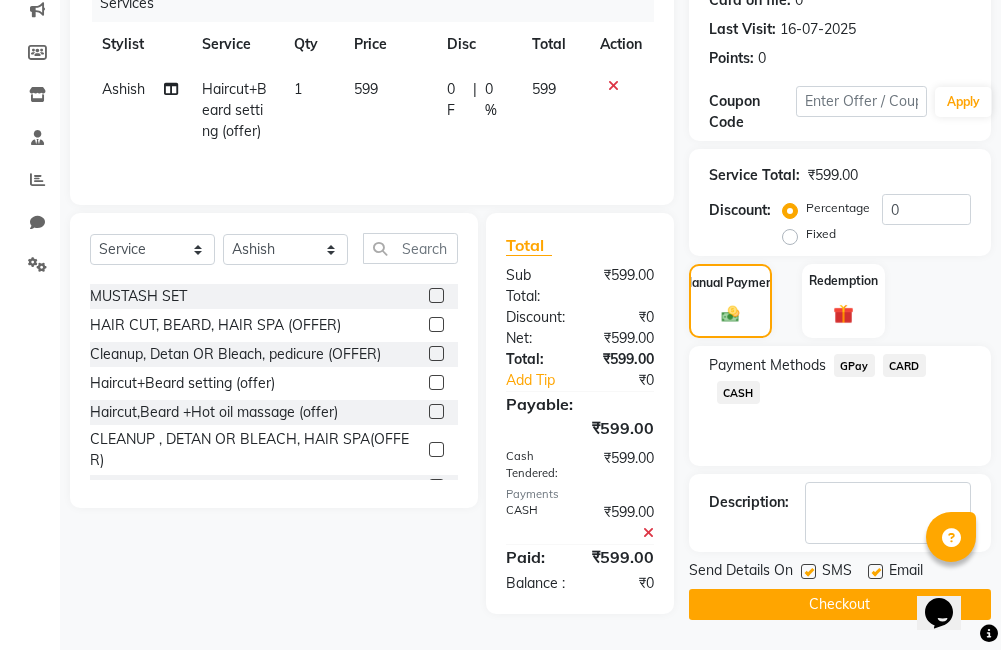 click on "Checkout" 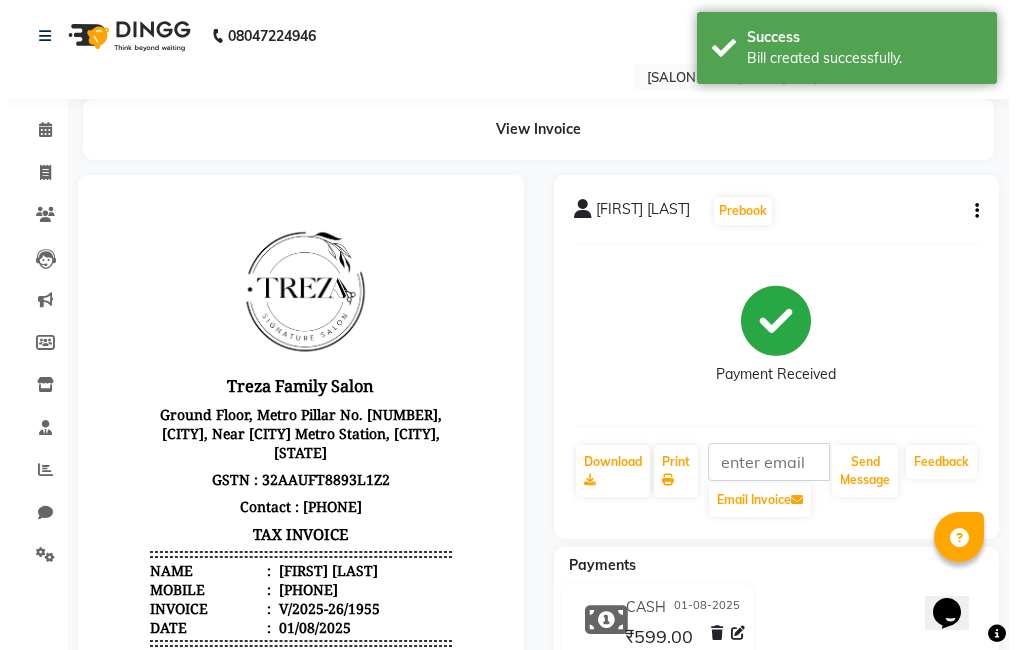 scroll, scrollTop: 0, scrollLeft: 0, axis: both 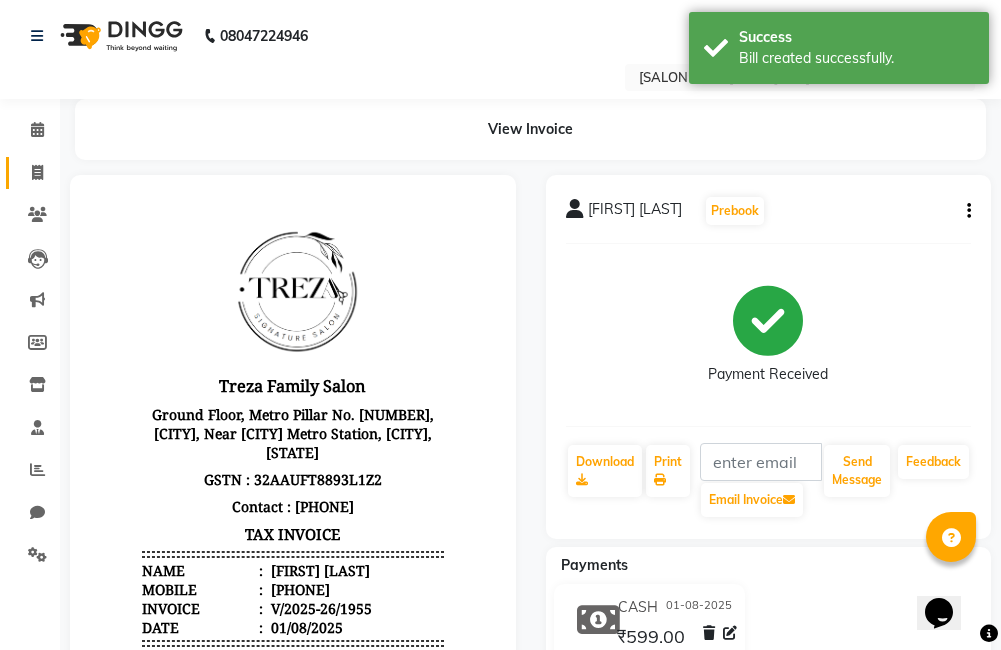click 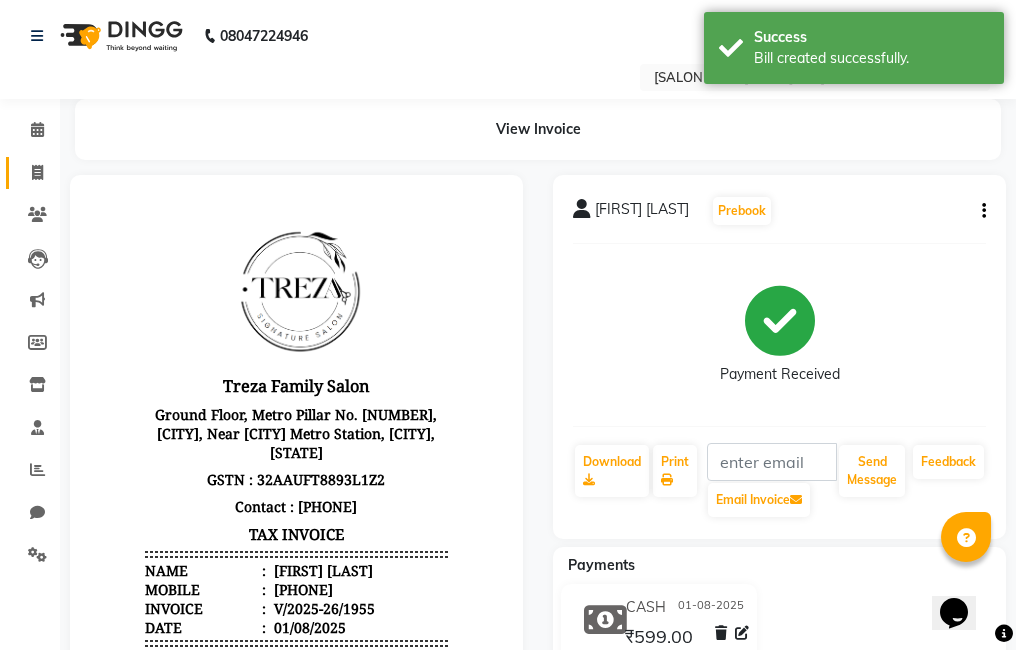 select on "service" 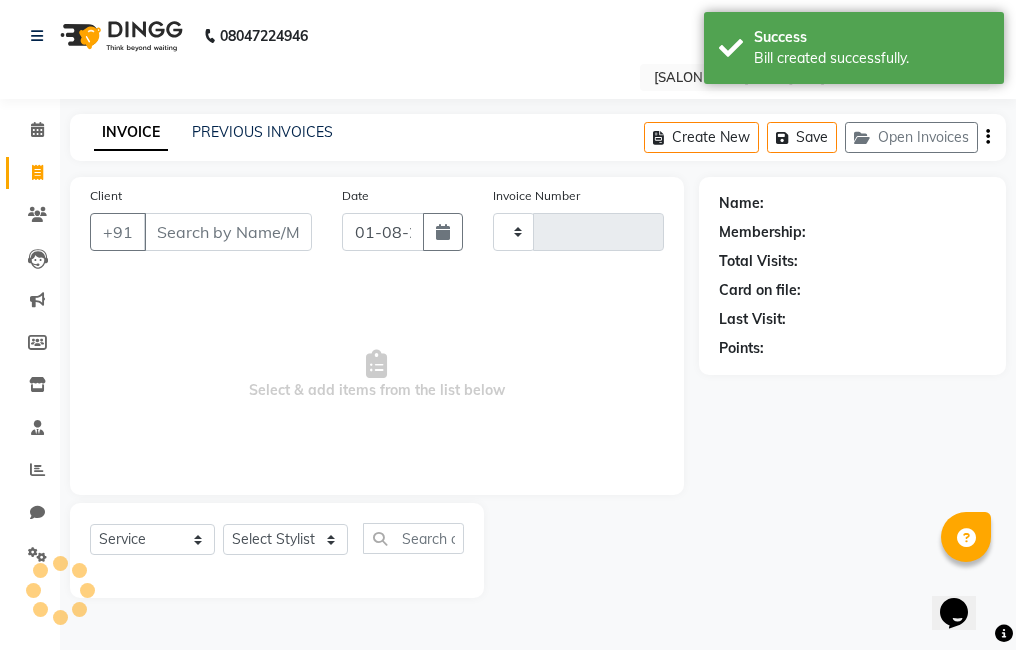 type on "1956" 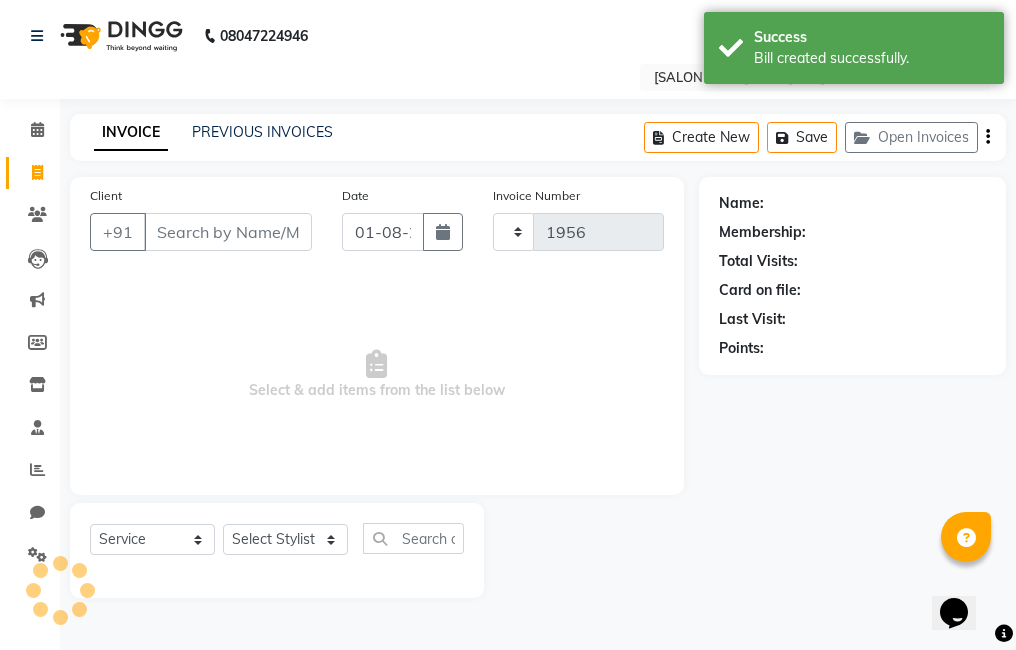 select on "7633" 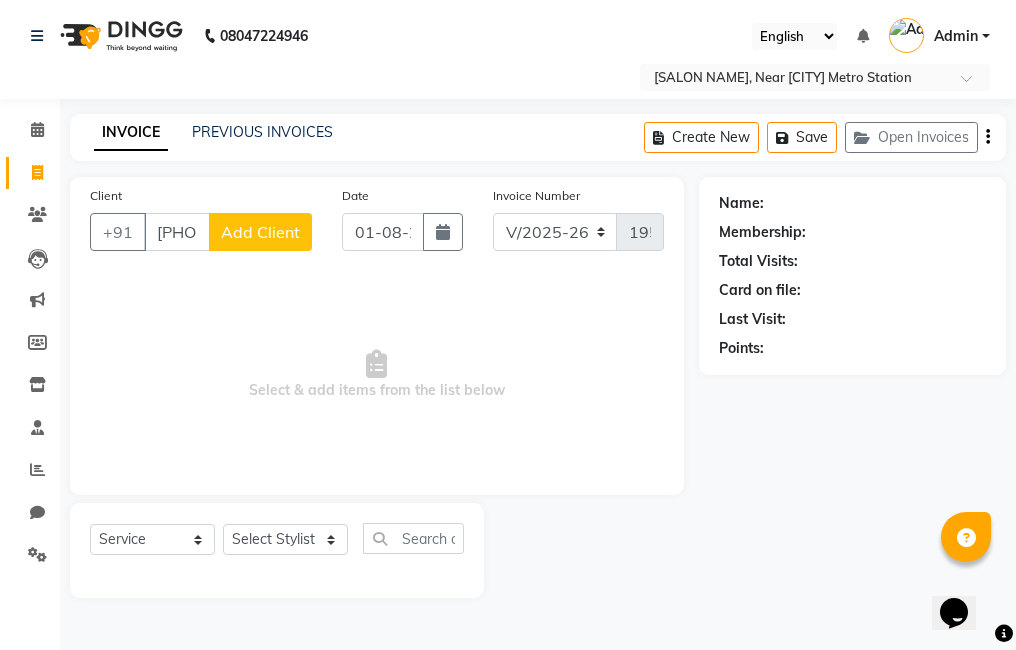 type on "[PHONE]" 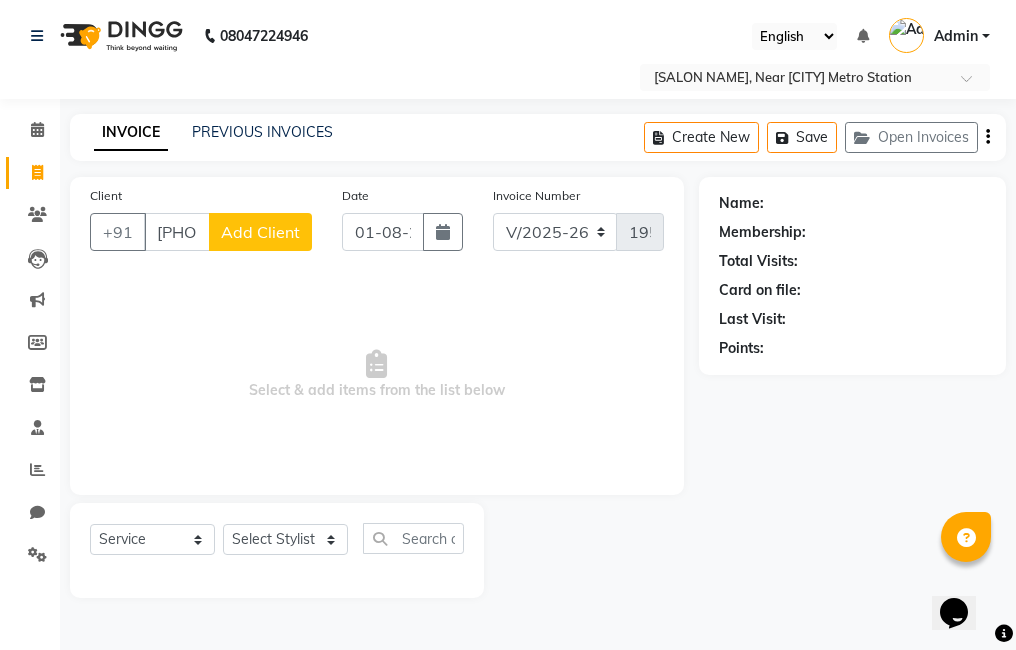 click on "Add Client" 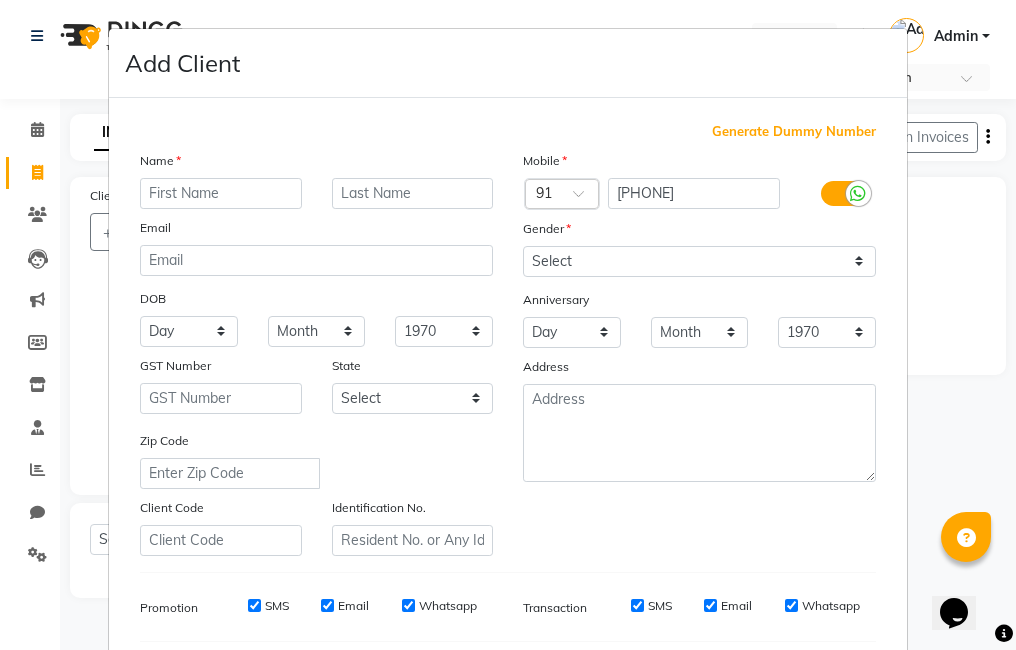 type on "n" 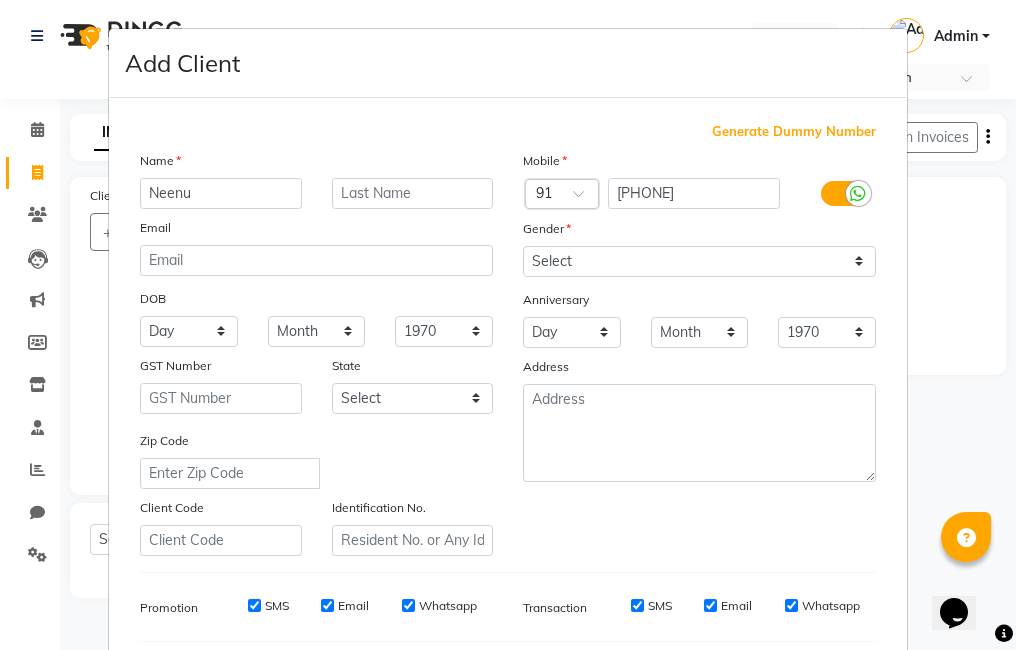 type on "Neenu" 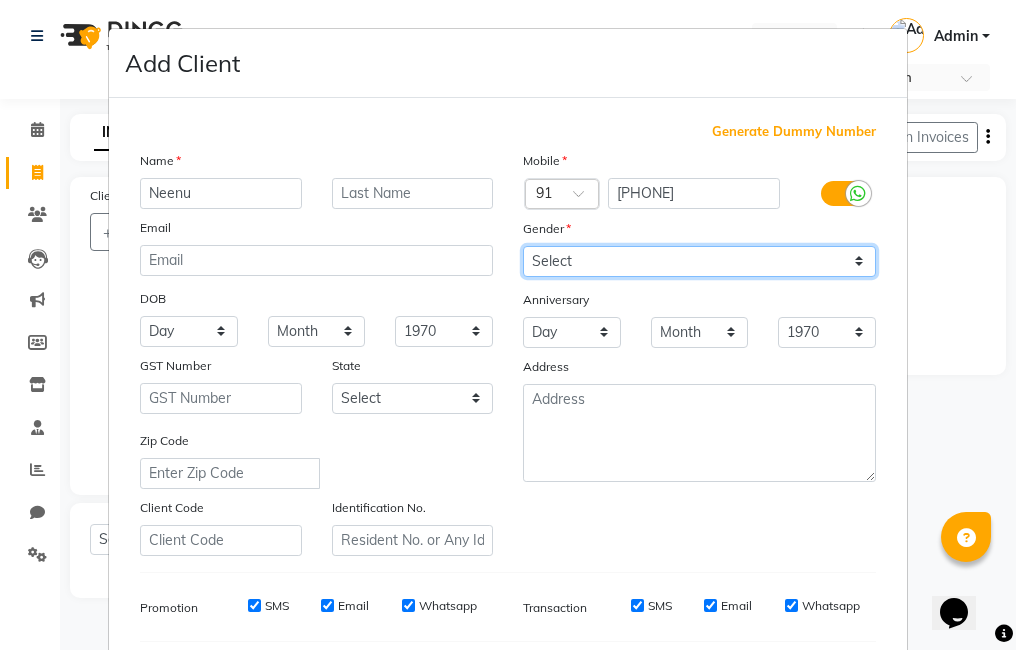 click on "Select Male Female Other Prefer Not To Say" at bounding box center [699, 261] 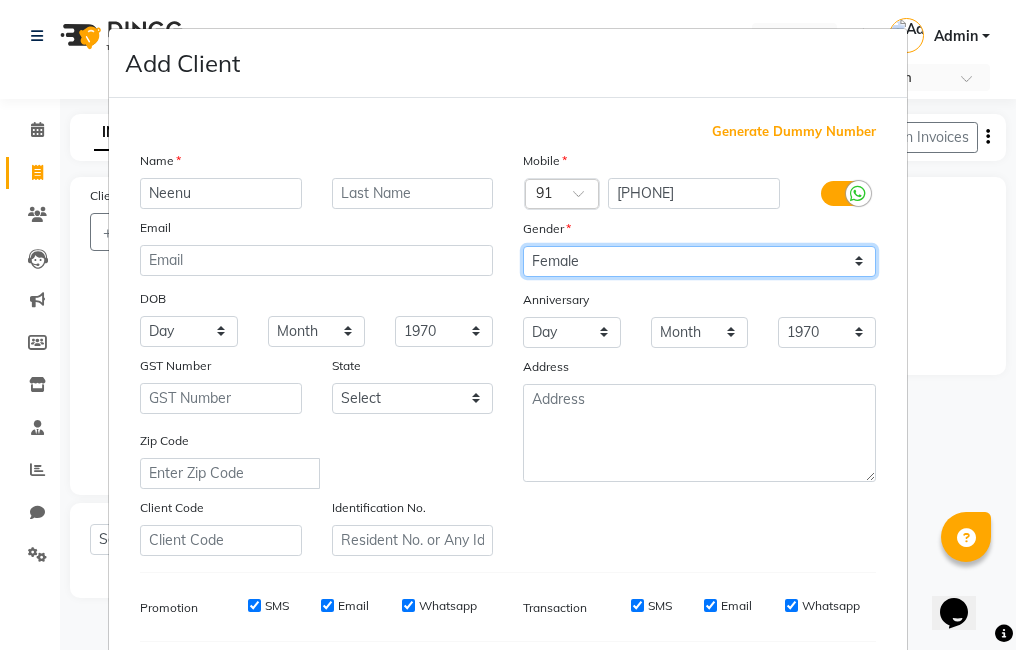 click on "Select Male Female Other Prefer Not To Say" at bounding box center (699, 261) 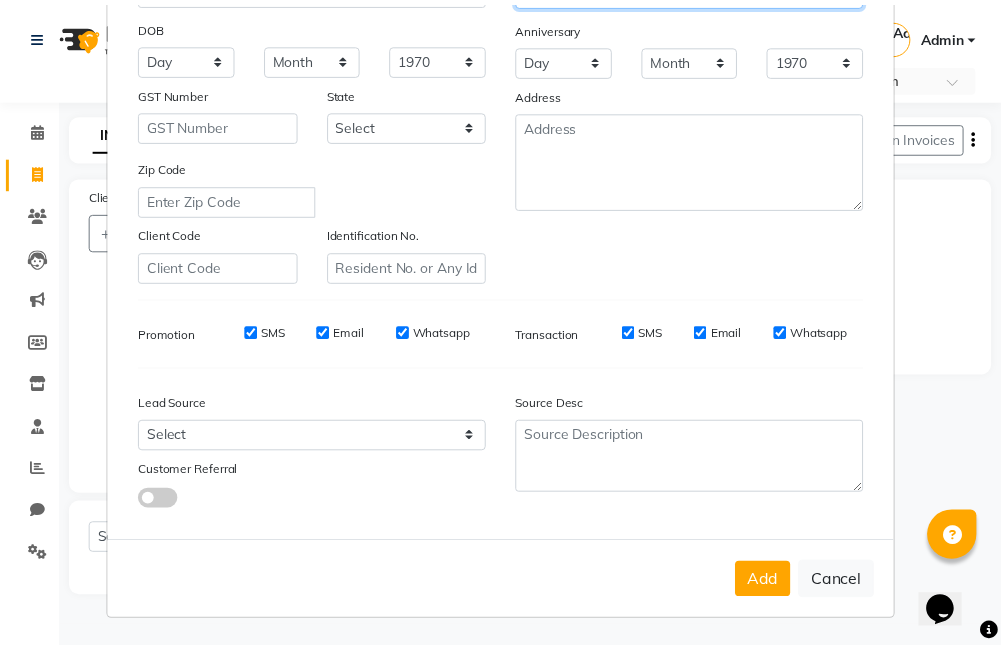 scroll, scrollTop: 272, scrollLeft: 0, axis: vertical 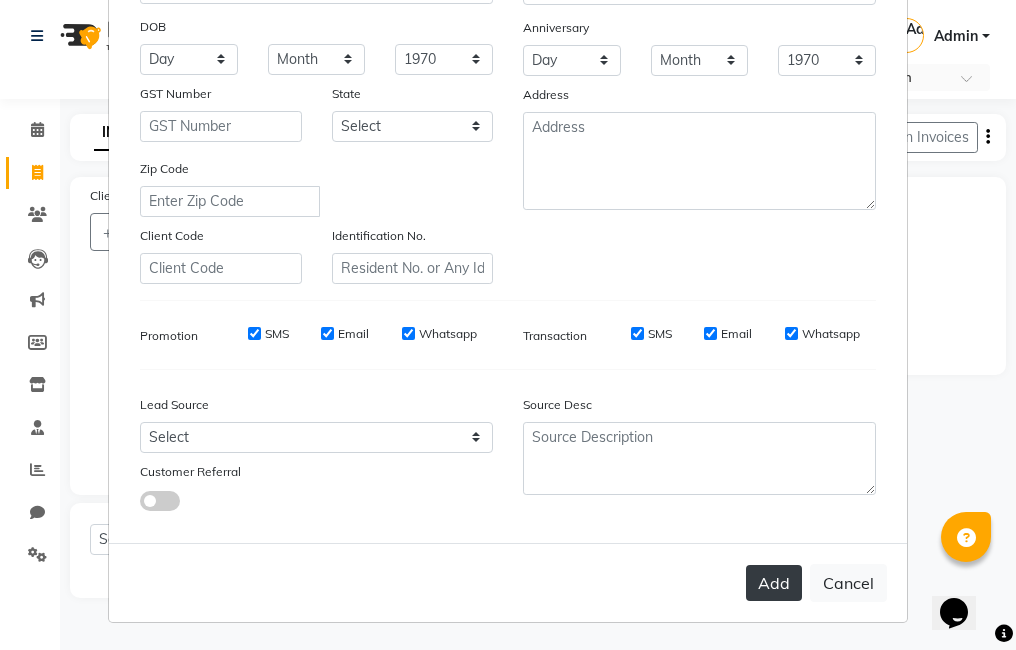 click on "Add" at bounding box center (774, 583) 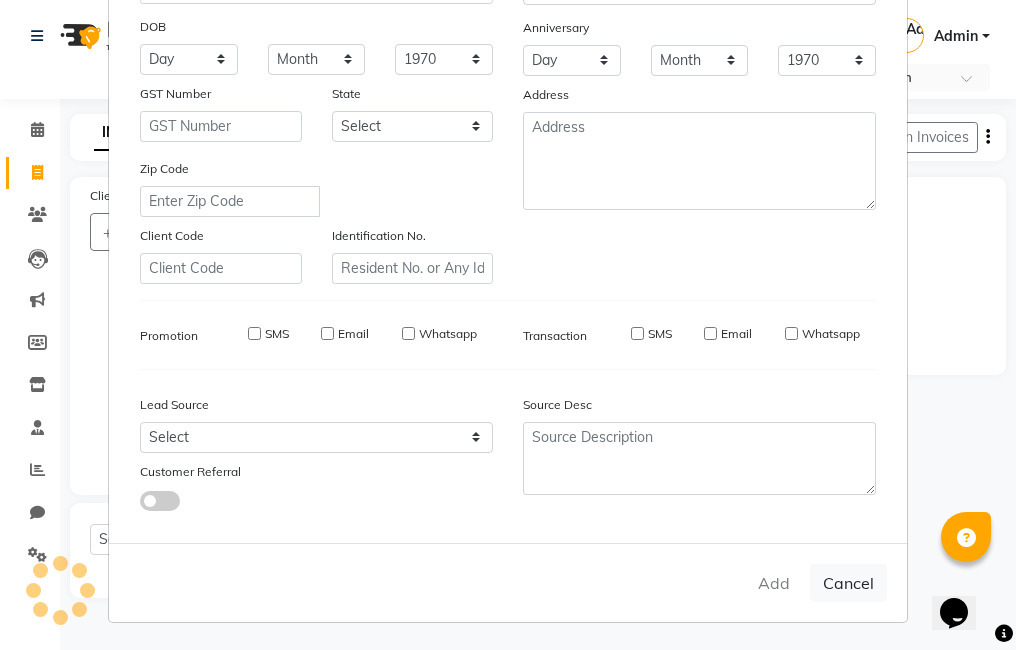 type 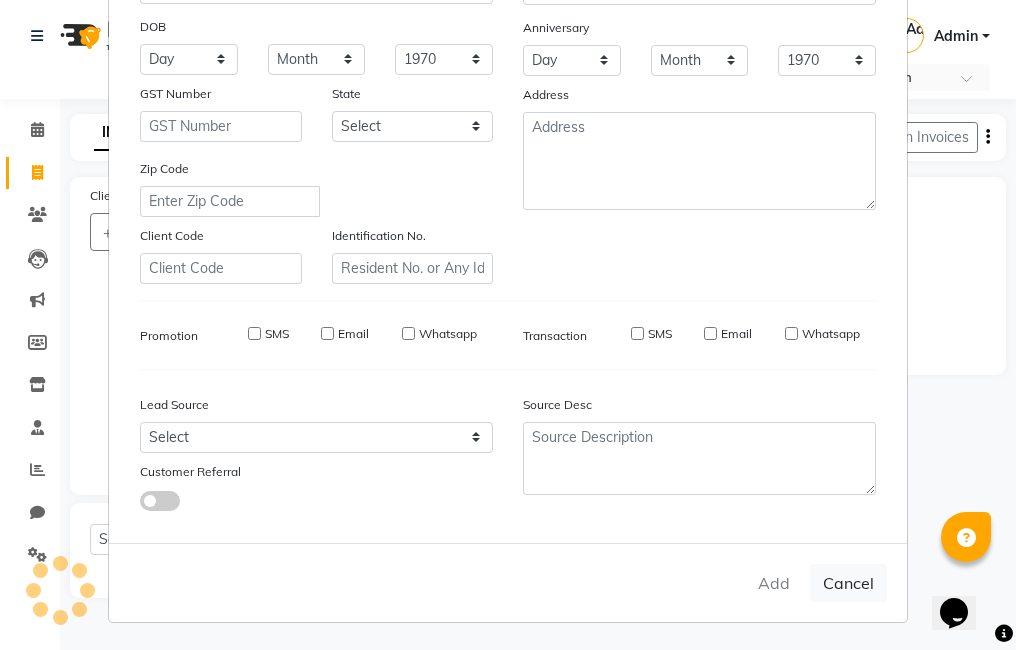 select 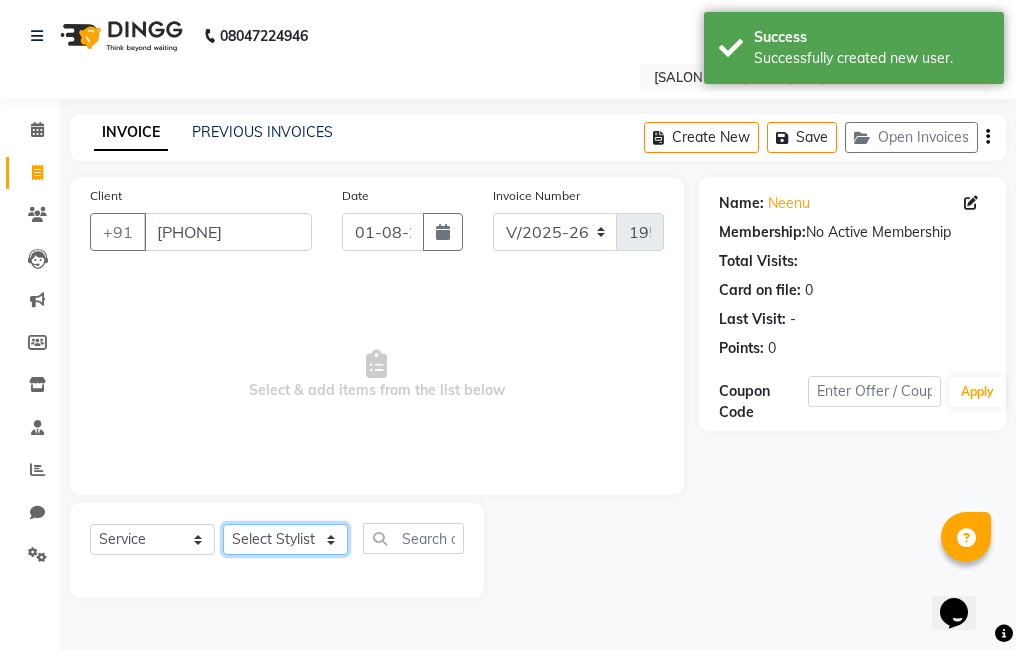 click on "Select Stylist [FIRST] [FIRST] [FIRST] [FIRST] [FIRST] [FIRST] [FIRST] [FIRST] [FIRST] [FIRST]" 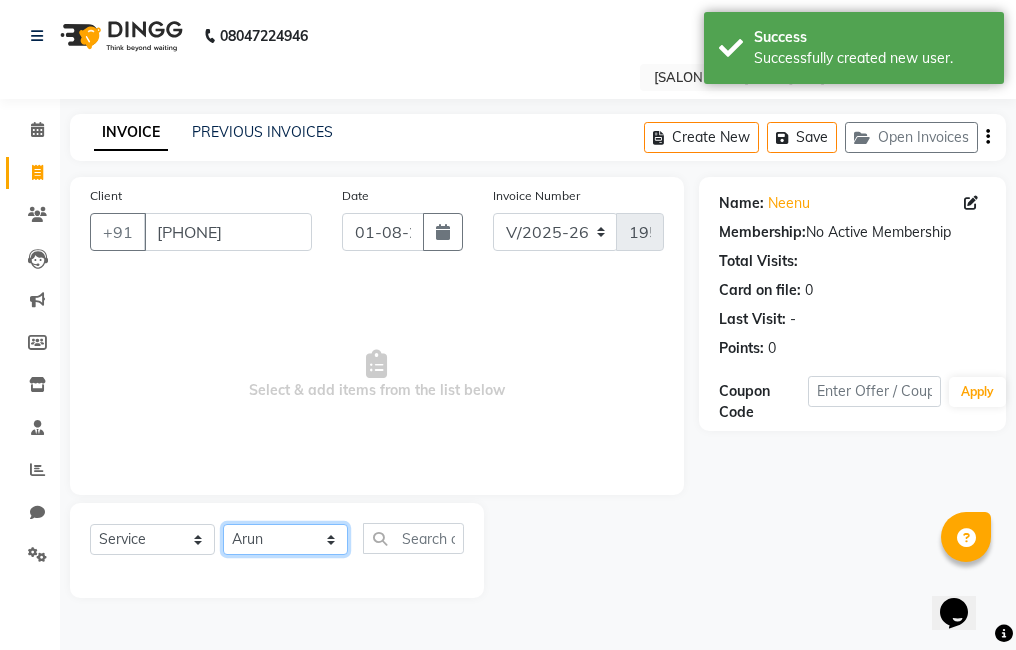 click on "Select Stylist [FIRST] [FIRST] [FIRST] [FIRST] [FIRST] [FIRST] [FIRST] [FIRST] [FIRST] [FIRST]" 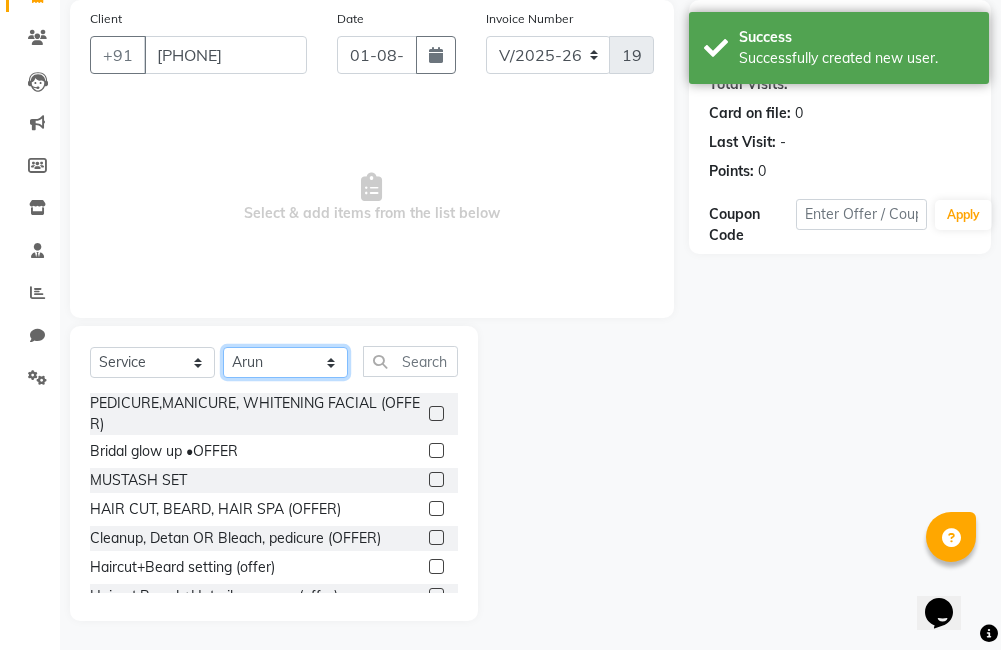 scroll, scrollTop: 178, scrollLeft: 0, axis: vertical 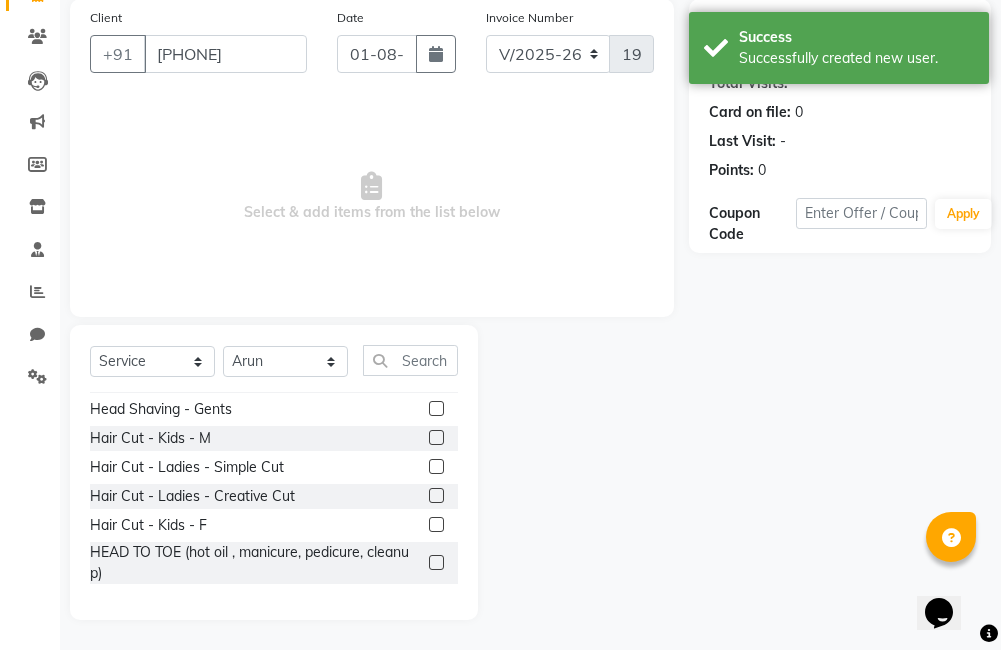 click 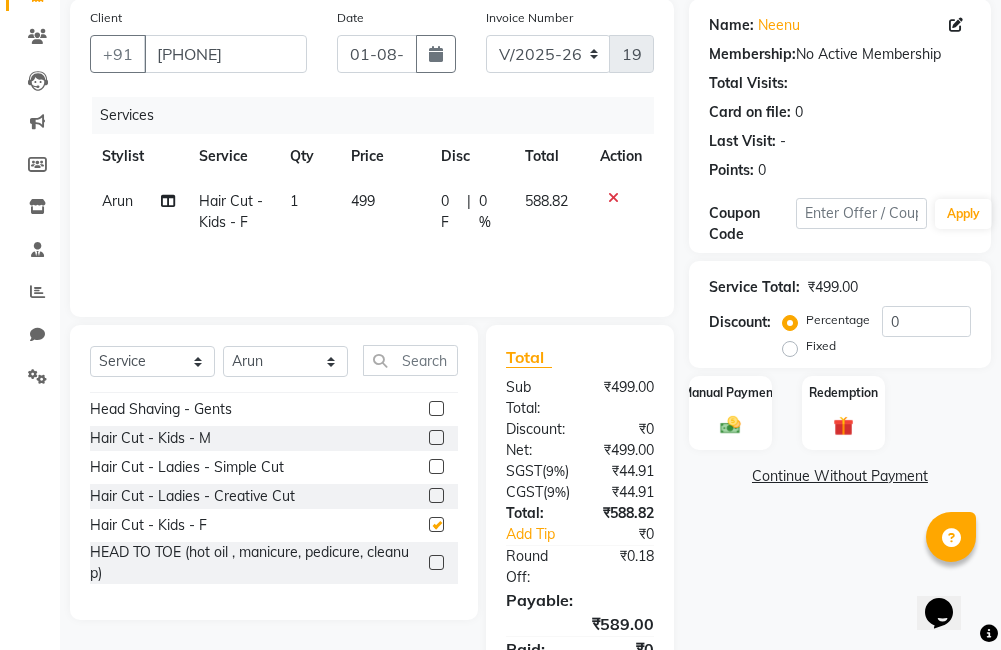 checkbox on "false" 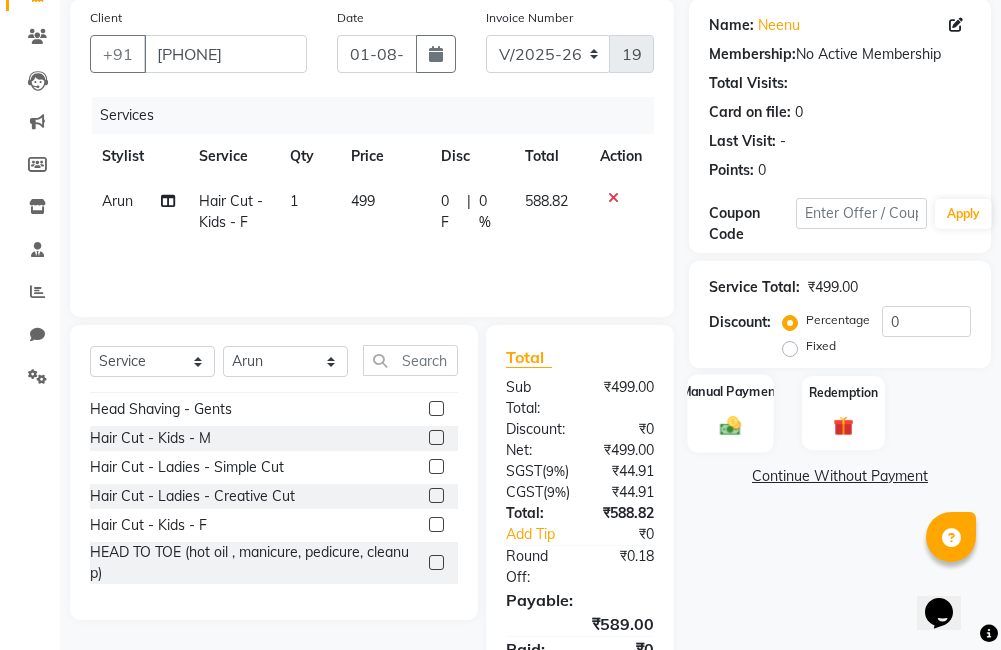 click on "Manual Payment" 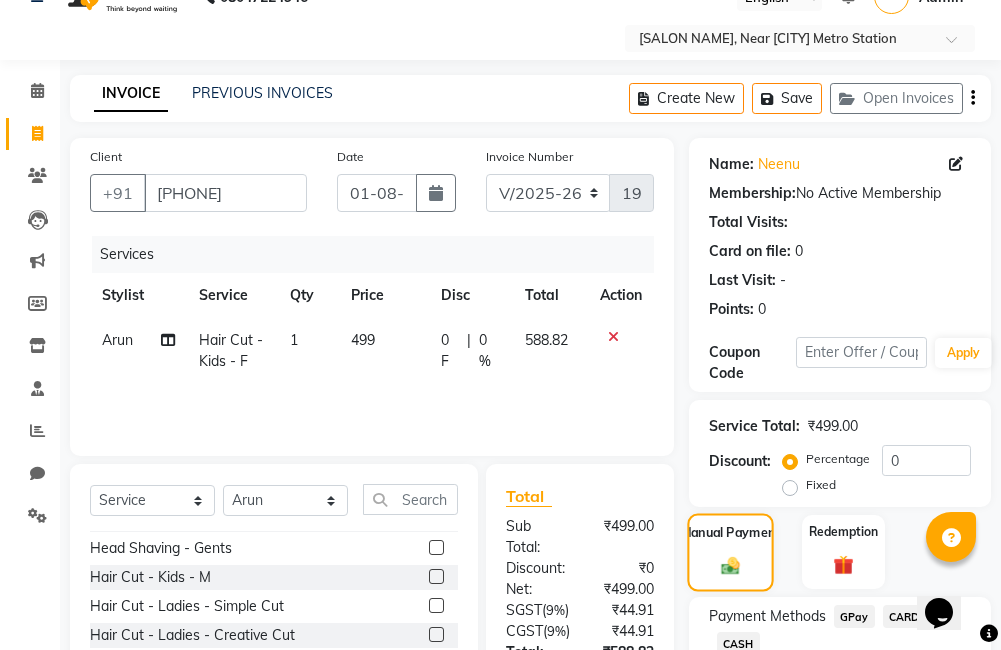 scroll, scrollTop: 22, scrollLeft: 0, axis: vertical 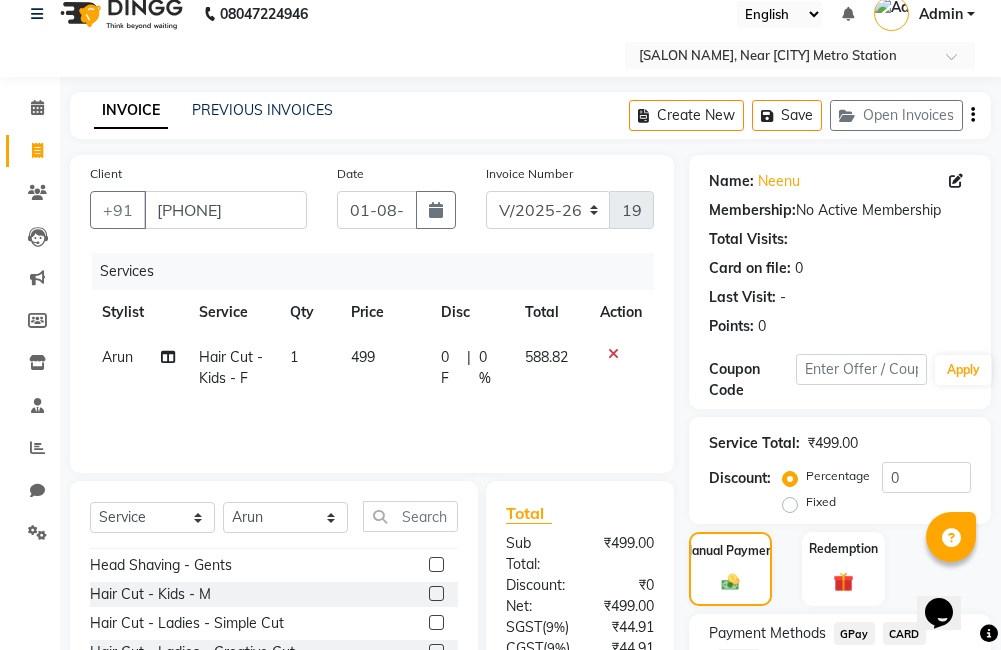 click 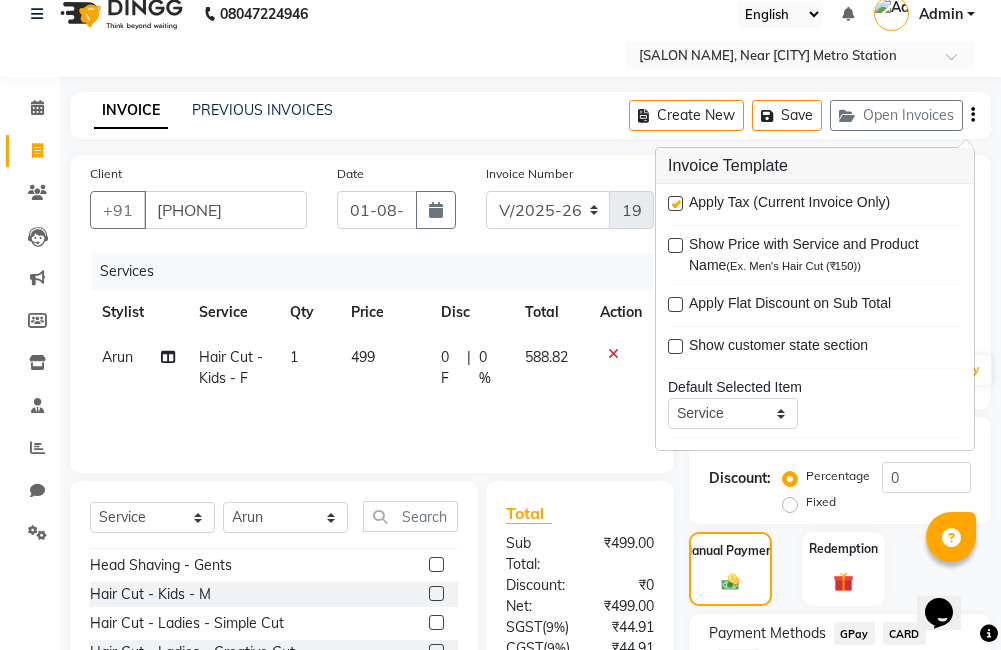 click at bounding box center [675, 203] 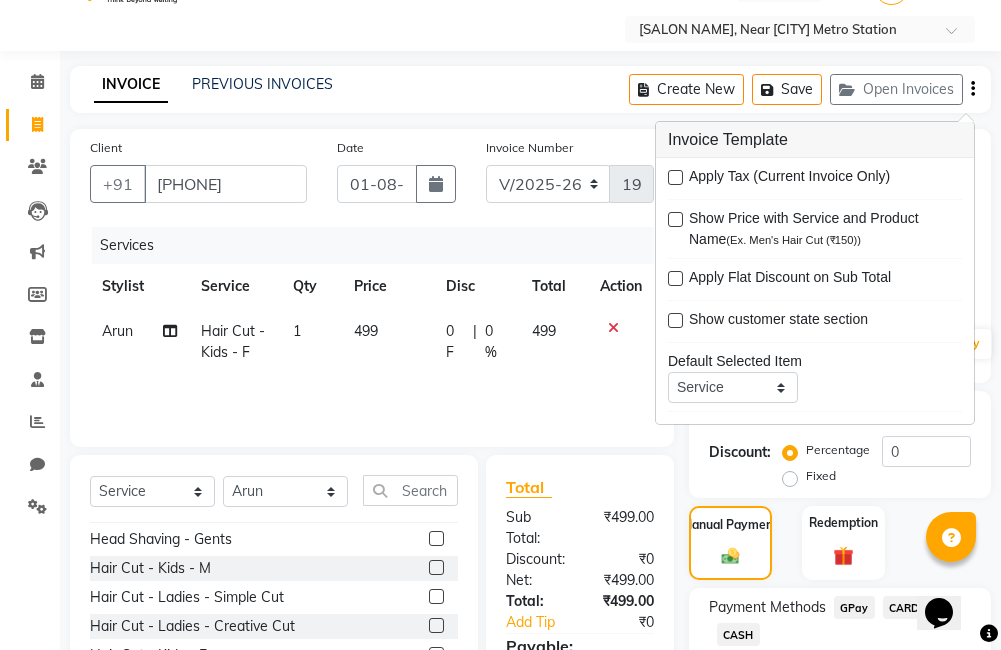 scroll, scrollTop: 201, scrollLeft: 0, axis: vertical 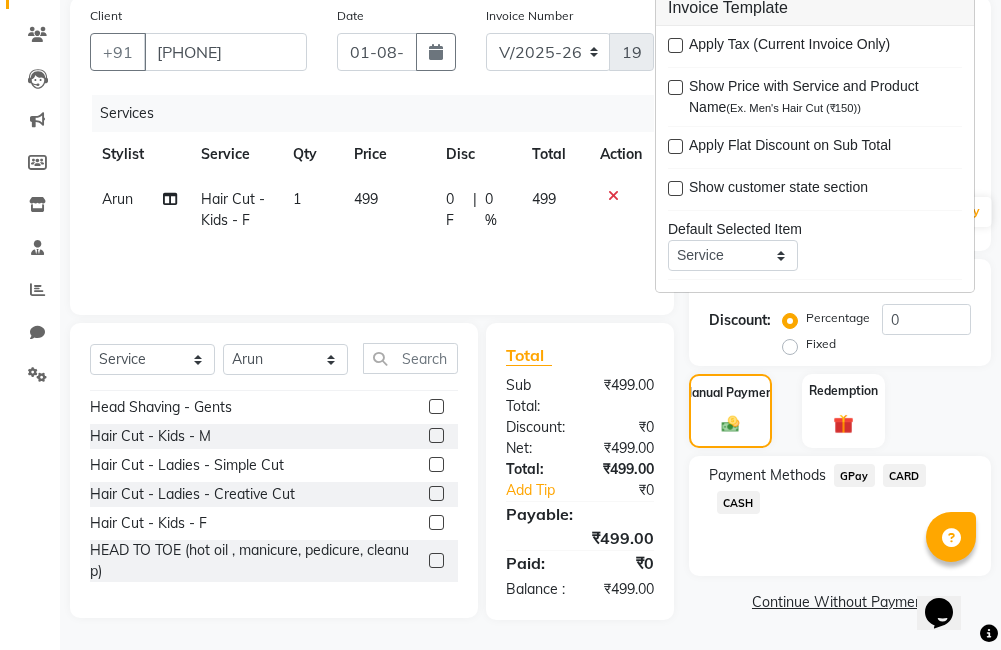 click on "GPay" 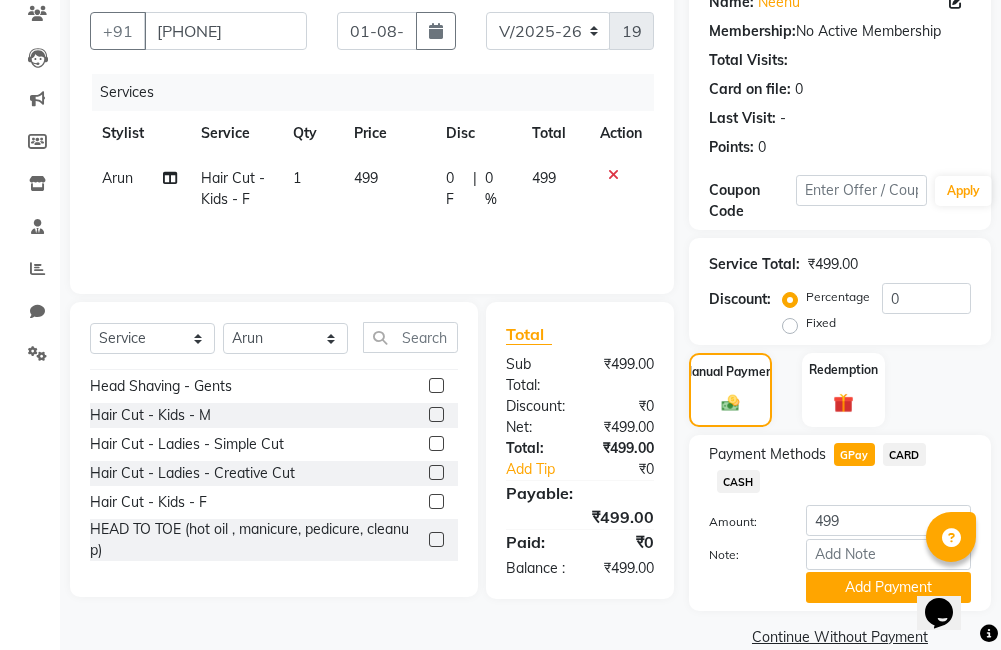 scroll, scrollTop: 233, scrollLeft: 0, axis: vertical 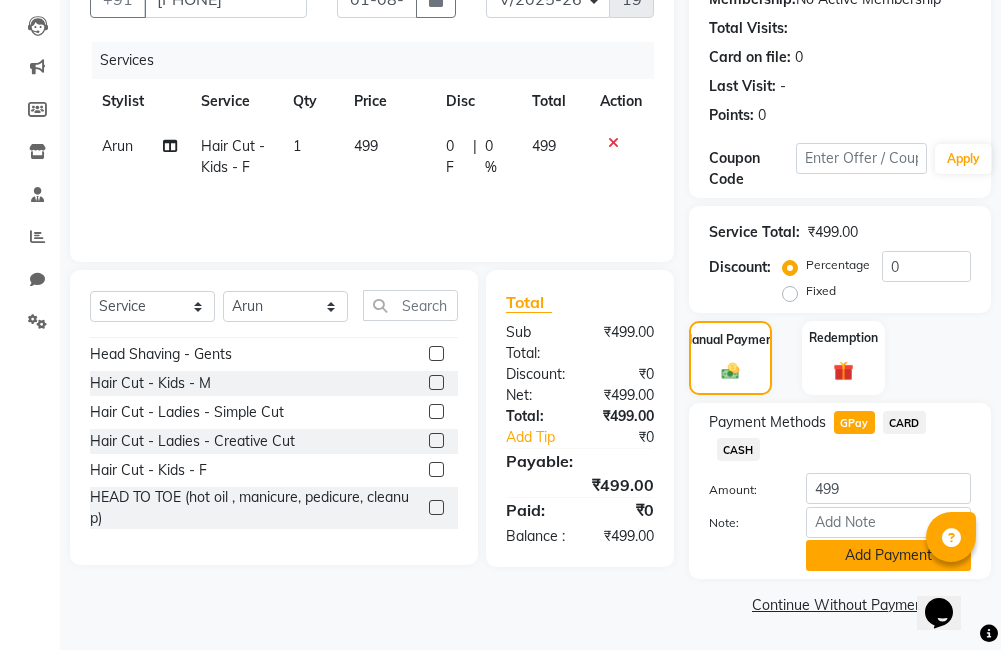click on "Add Payment" 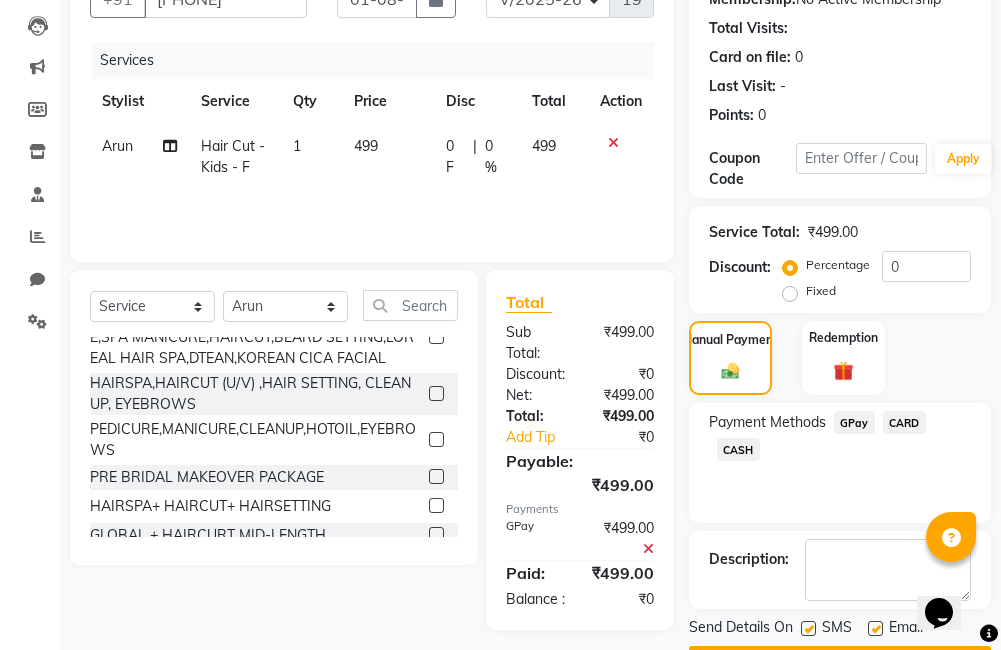 scroll, scrollTop: 631, scrollLeft: 0, axis: vertical 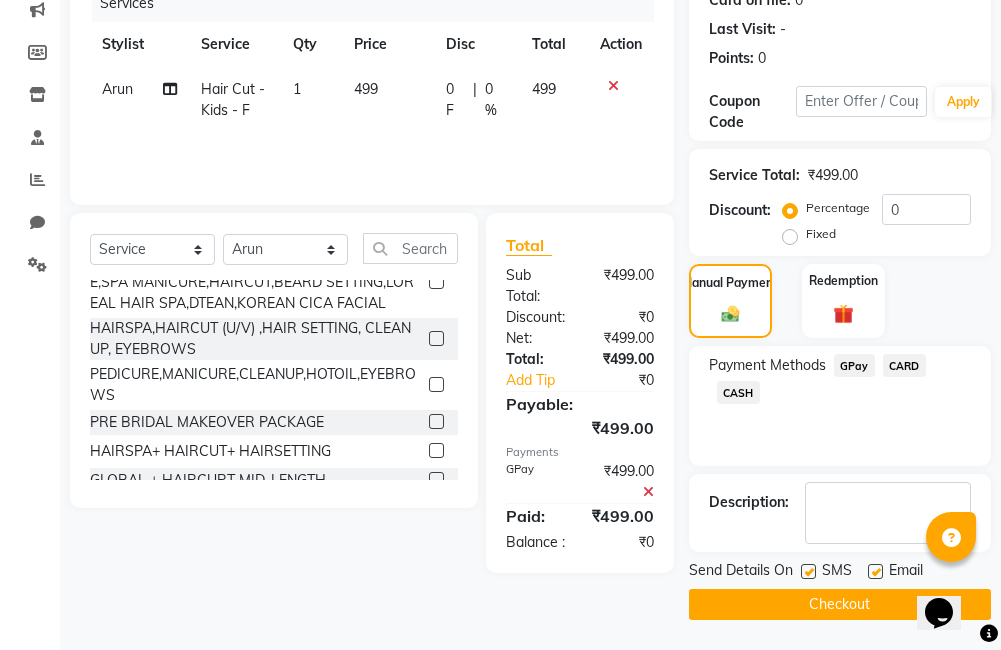 click on "Checkout" 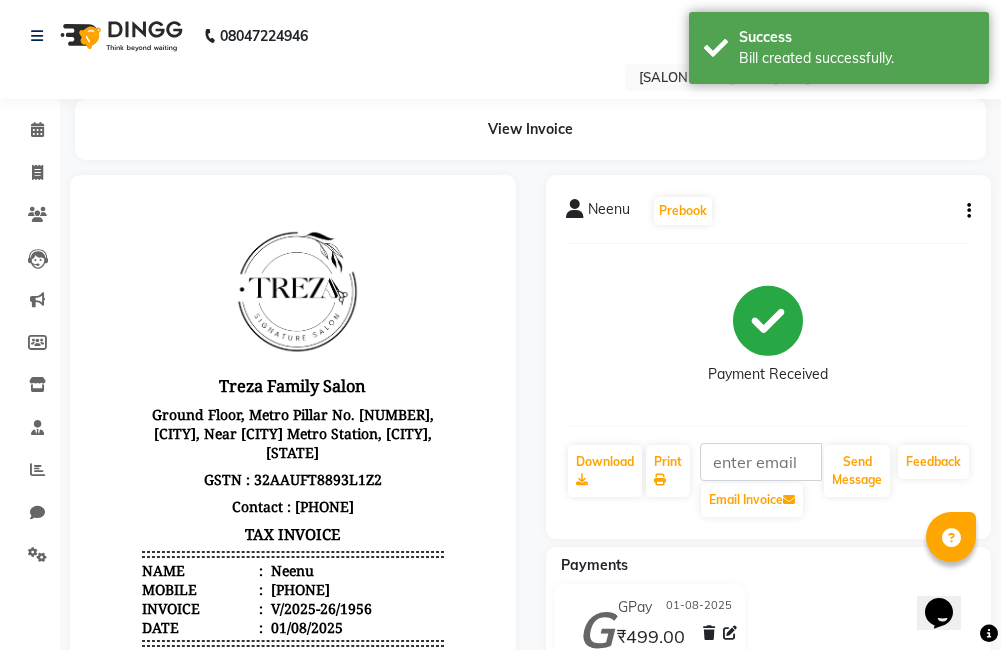 scroll, scrollTop: 0, scrollLeft: 0, axis: both 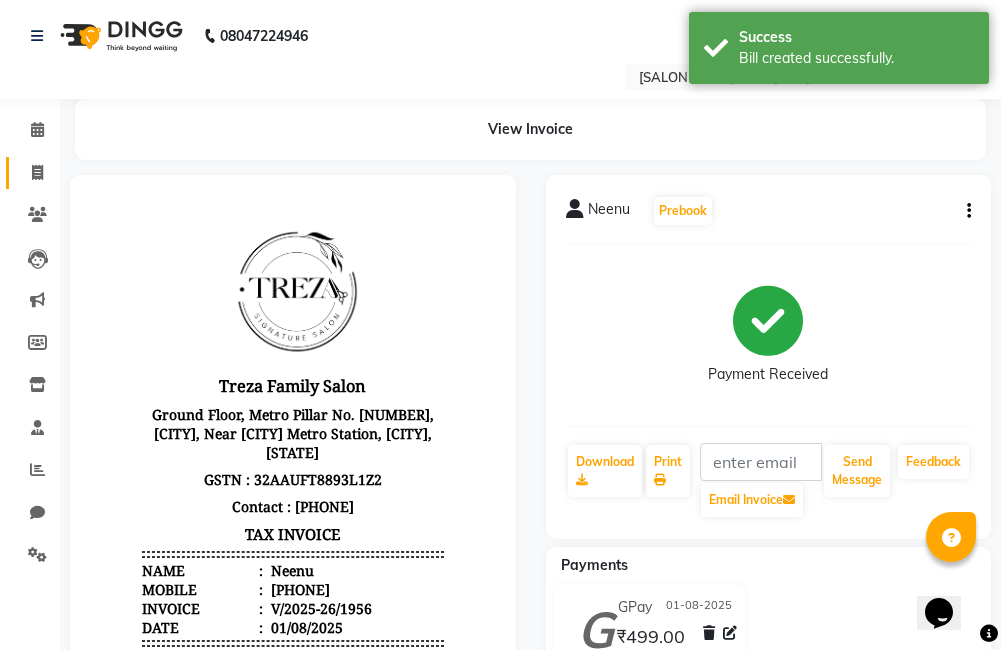 click 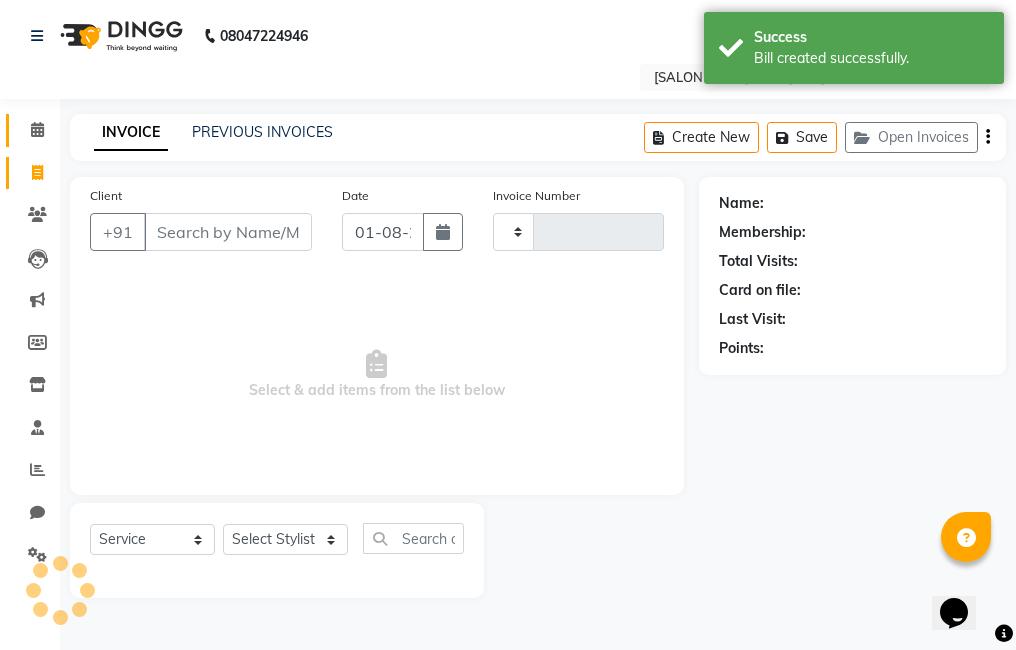 click 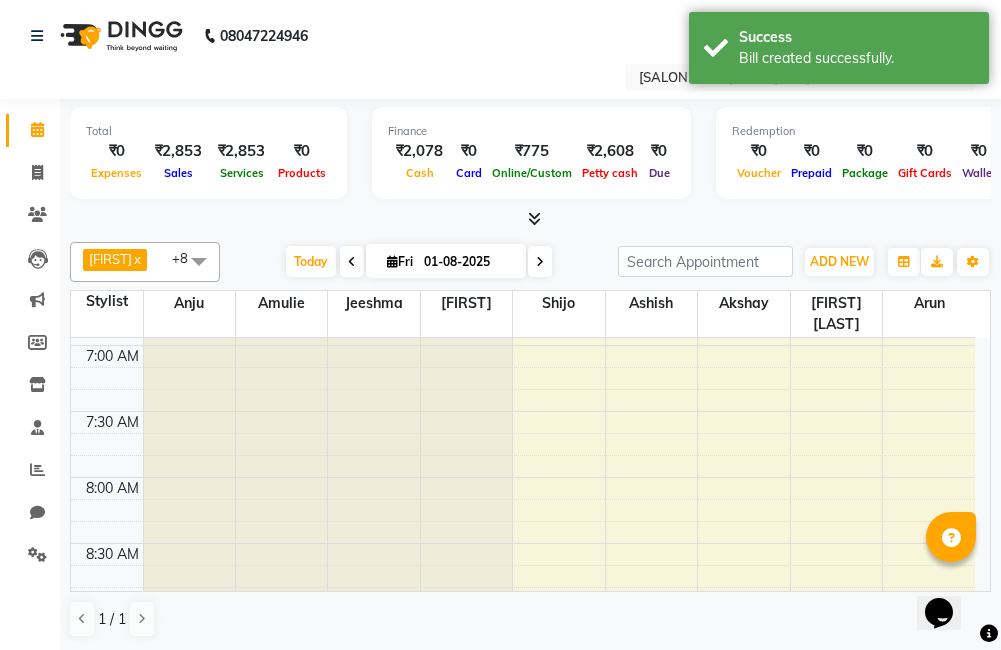 scroll, scrollTop: 890, scrollLeft: 0, axis: vertical 